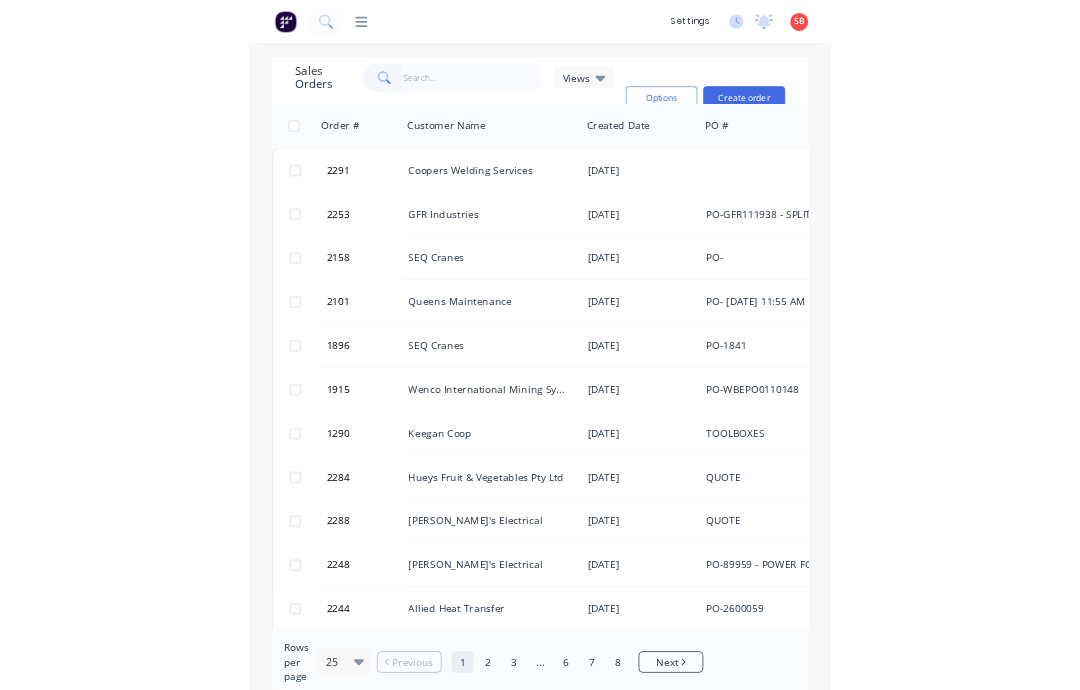 scroll, scrollTop: 0, scrollLeft: 0, axis: both 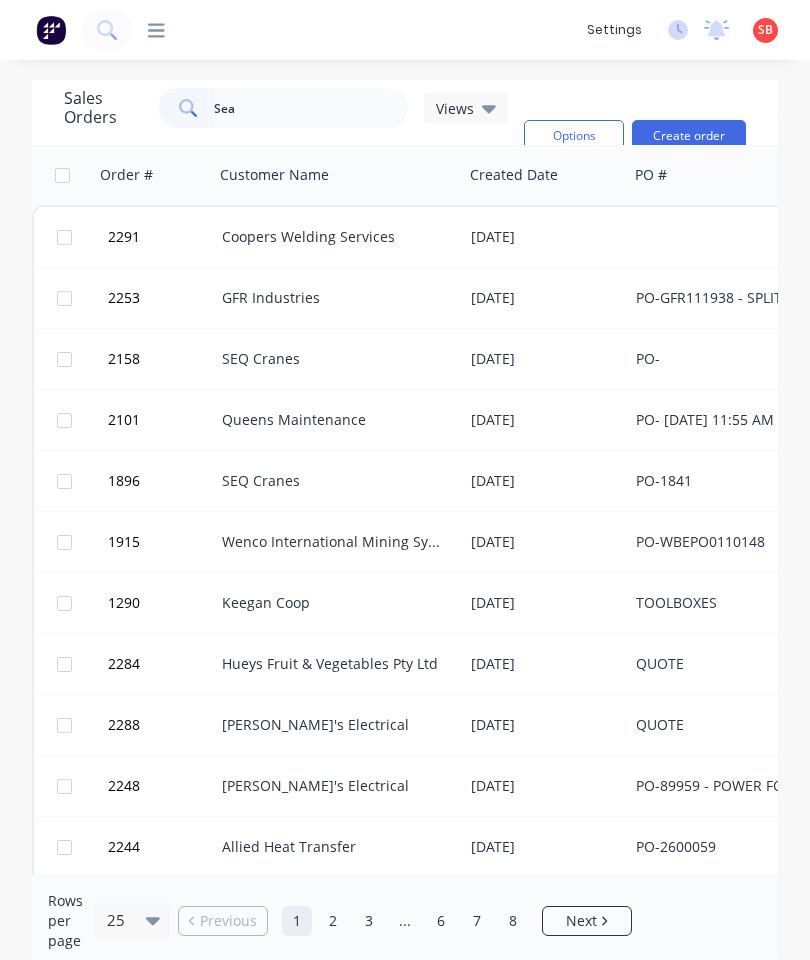 type on "Sea" 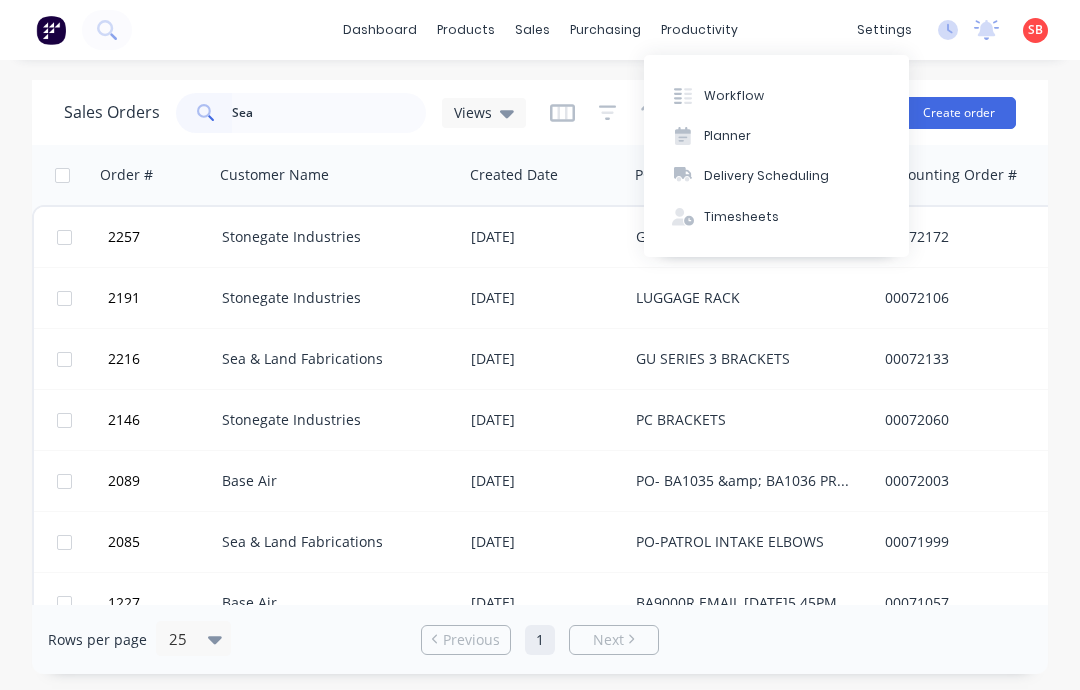 click on "Workflow" at bounding box center [776, 95] 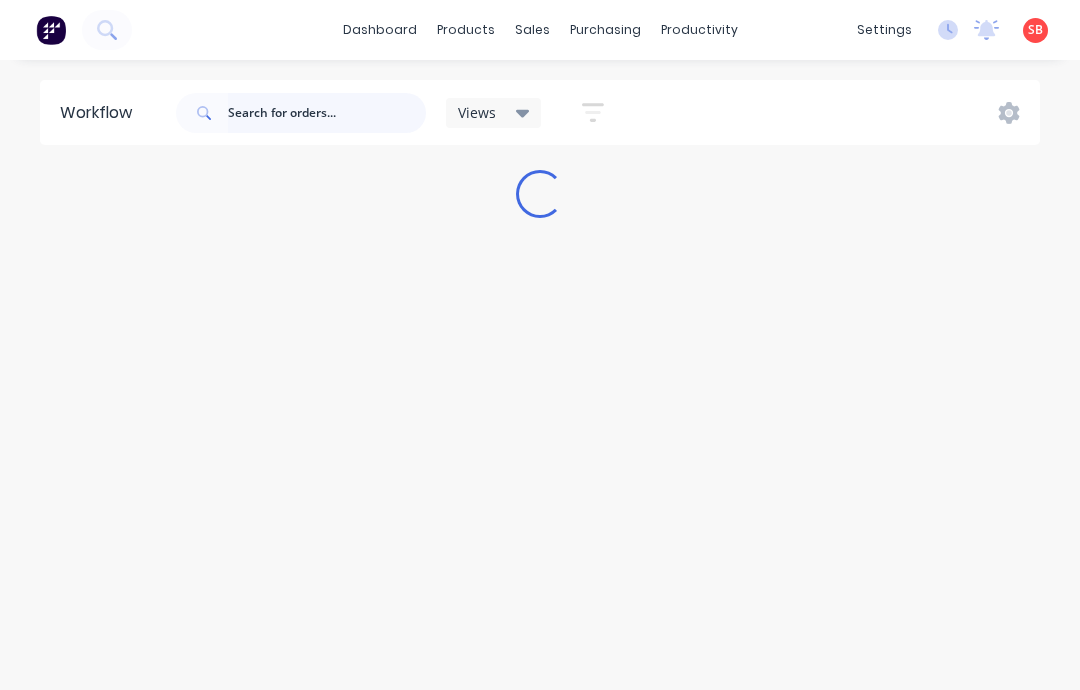 click at bounding box center [327, 113] 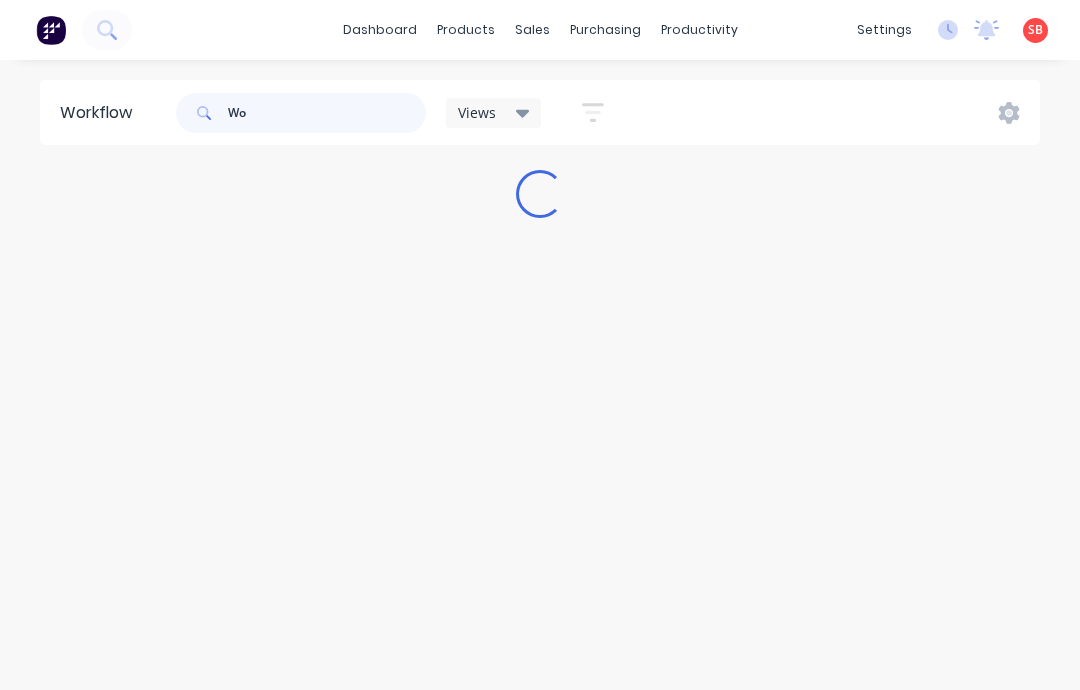 type on "W" 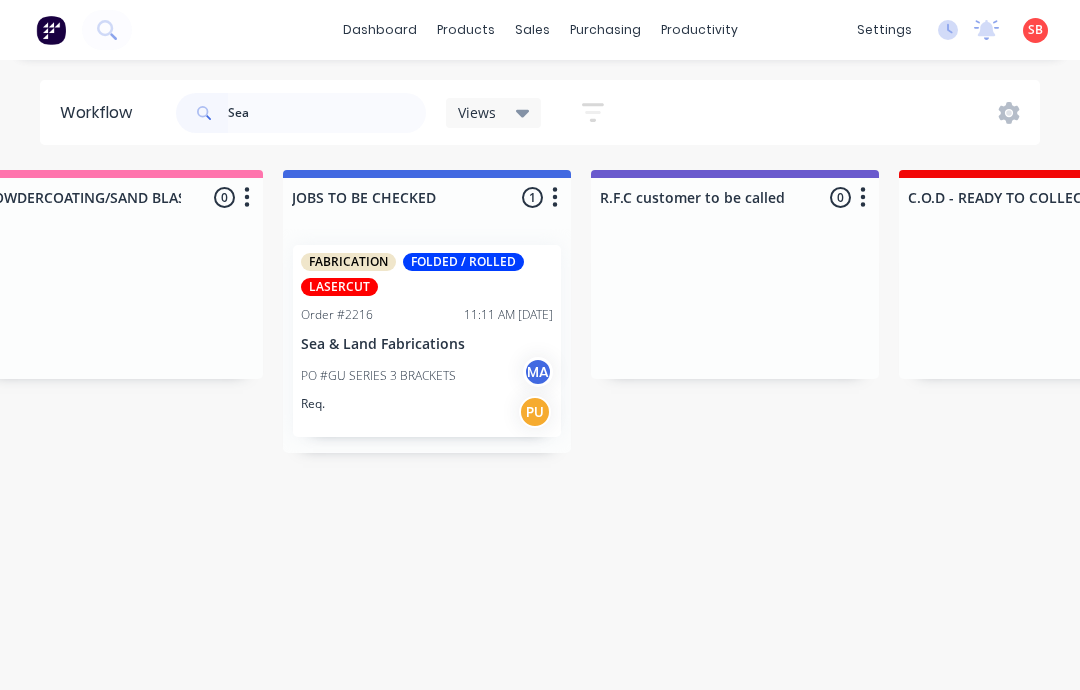 scroll, scrollTop: 0, scrollLeft: 1882, axis: horizontal 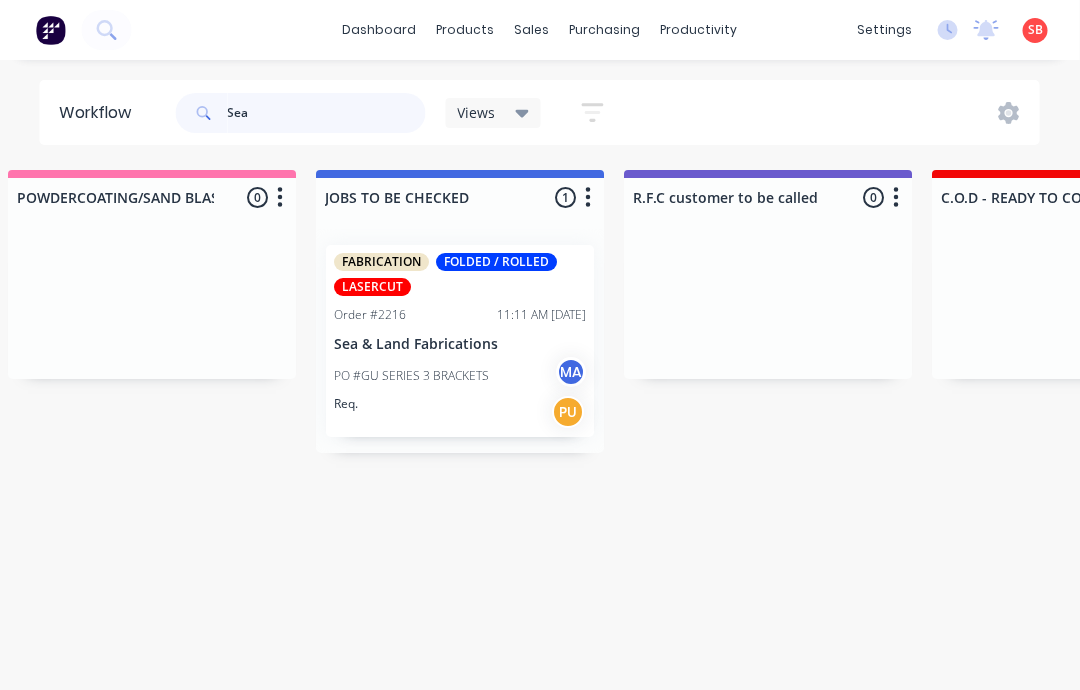 type on "Sea" 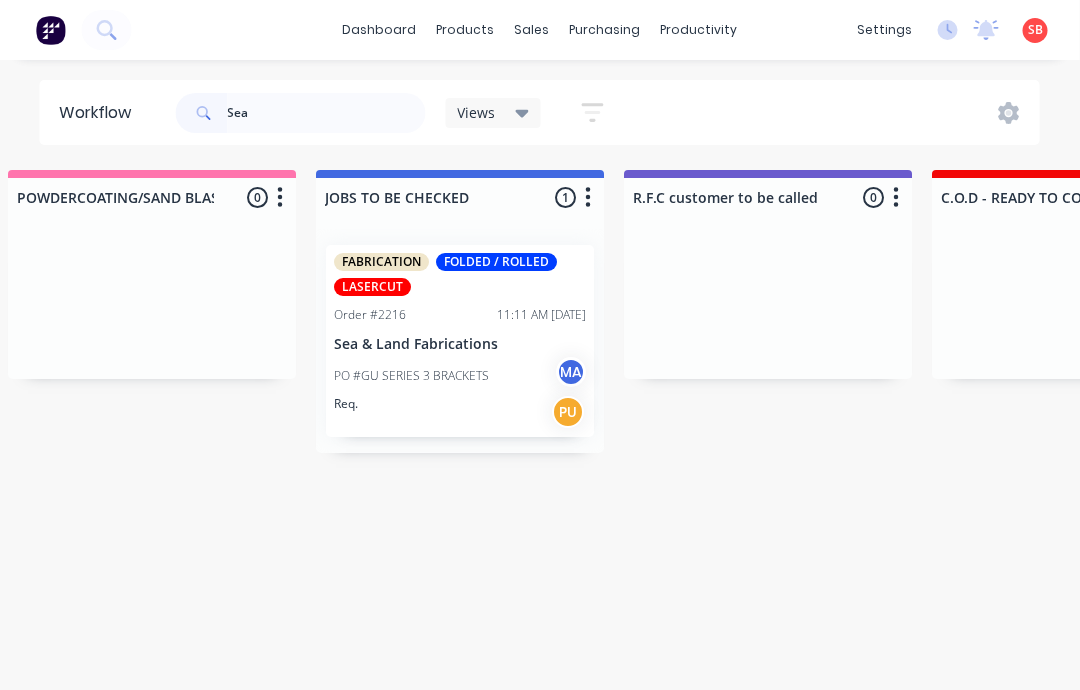 click on "Sea & Land Fabrications" at bounding box center [461, 344] 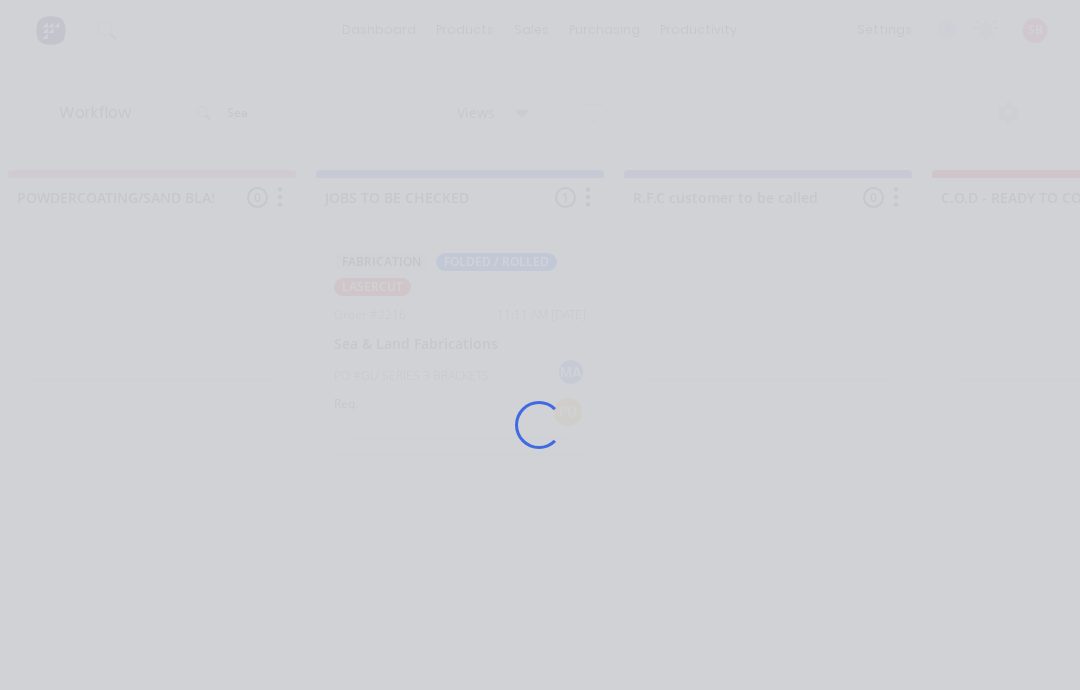 scroll, scrollTop: 0, scrollLeft: 1883, axis: horizontal 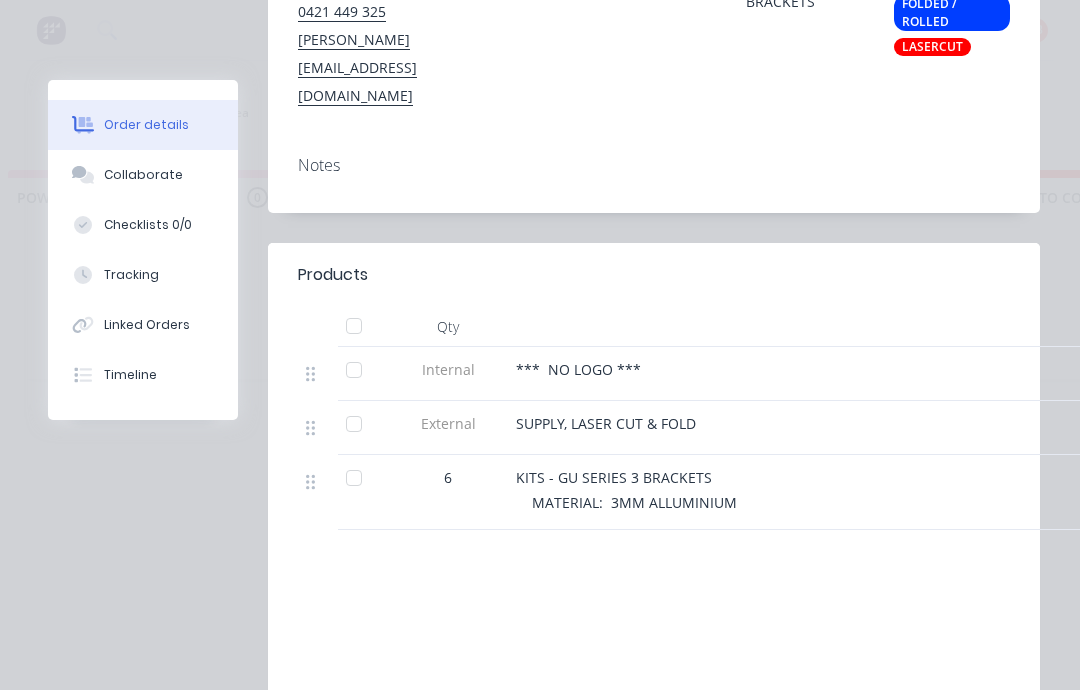 click on "Collaborate" at bounding box center [143, 175] 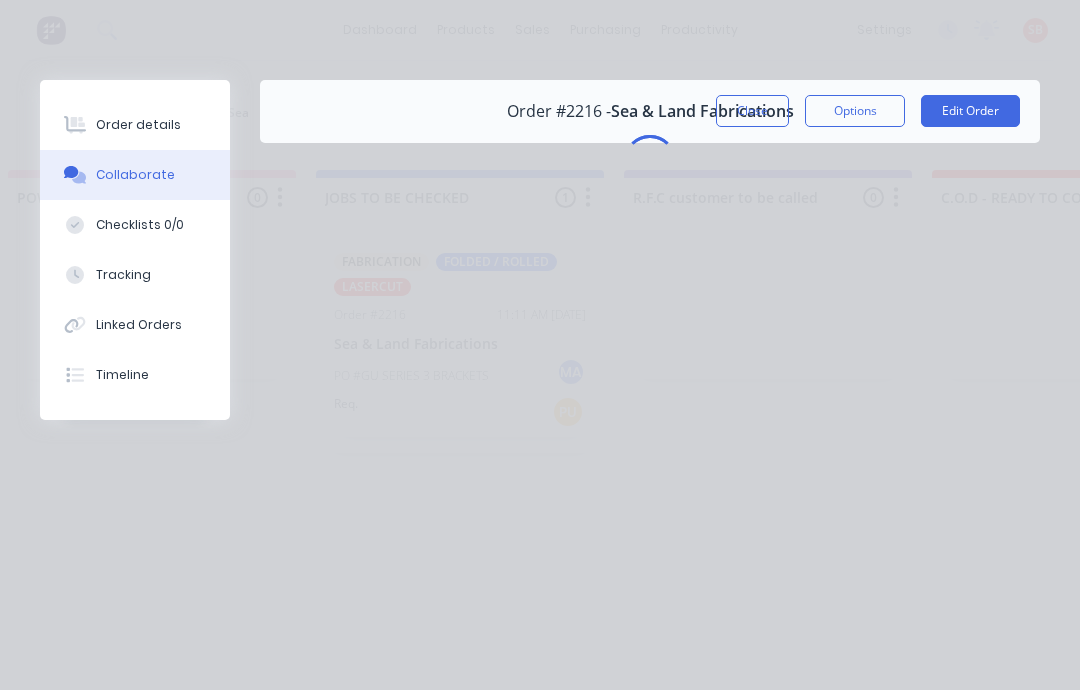 scroll, scrollTop: 0, scrollLeft: 0, axis: both 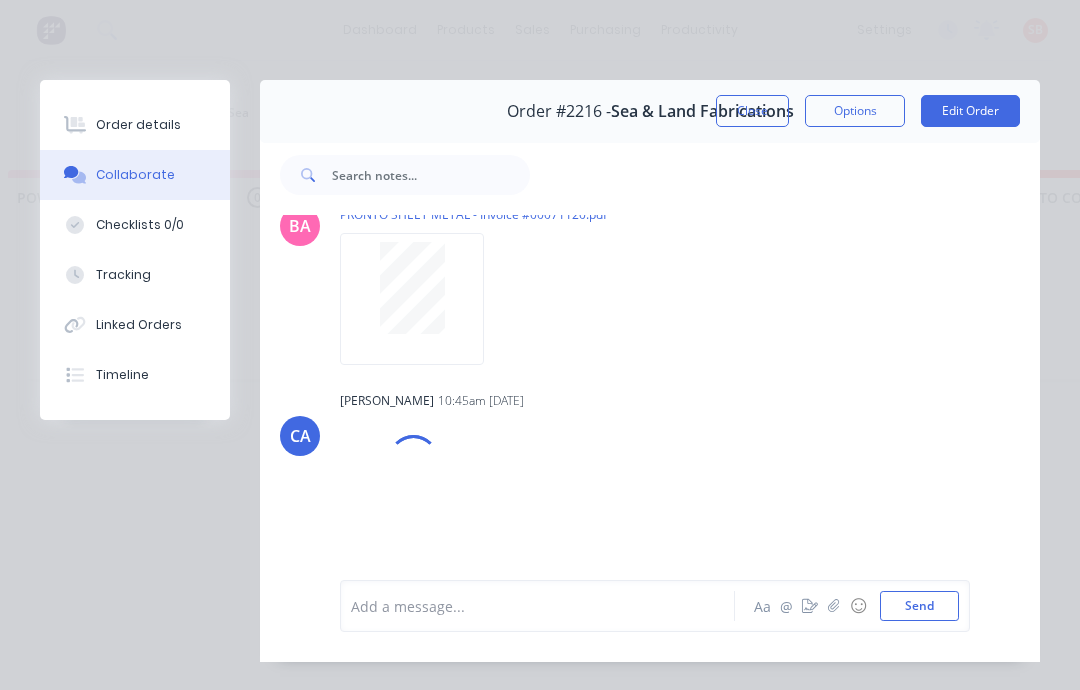 click 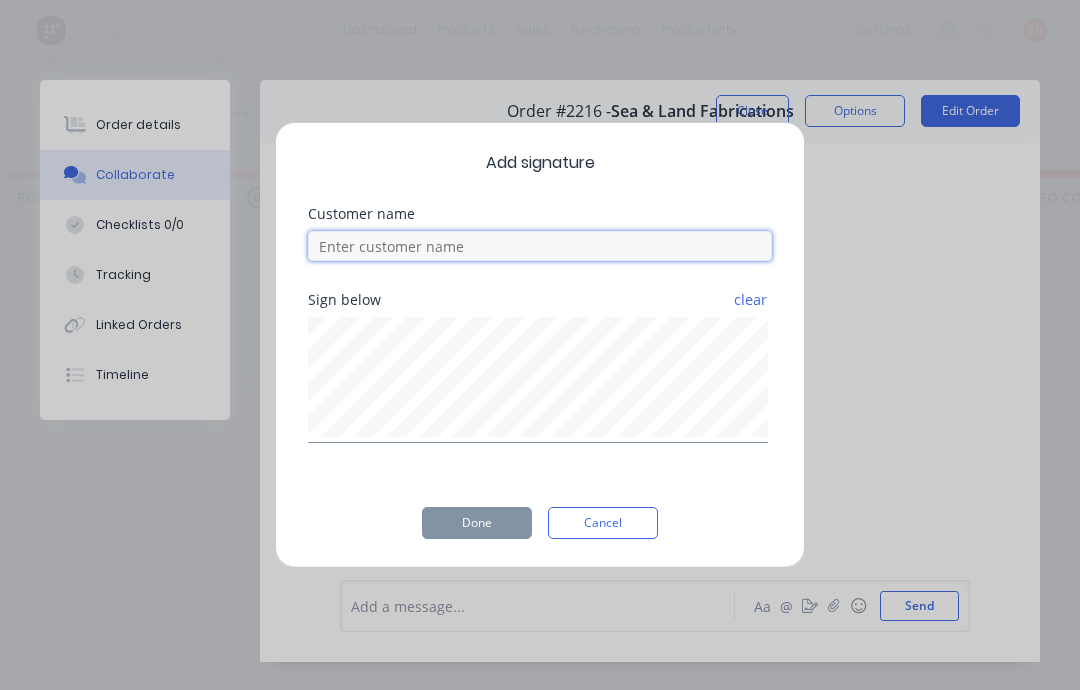 click at bounding box center (540, 246) 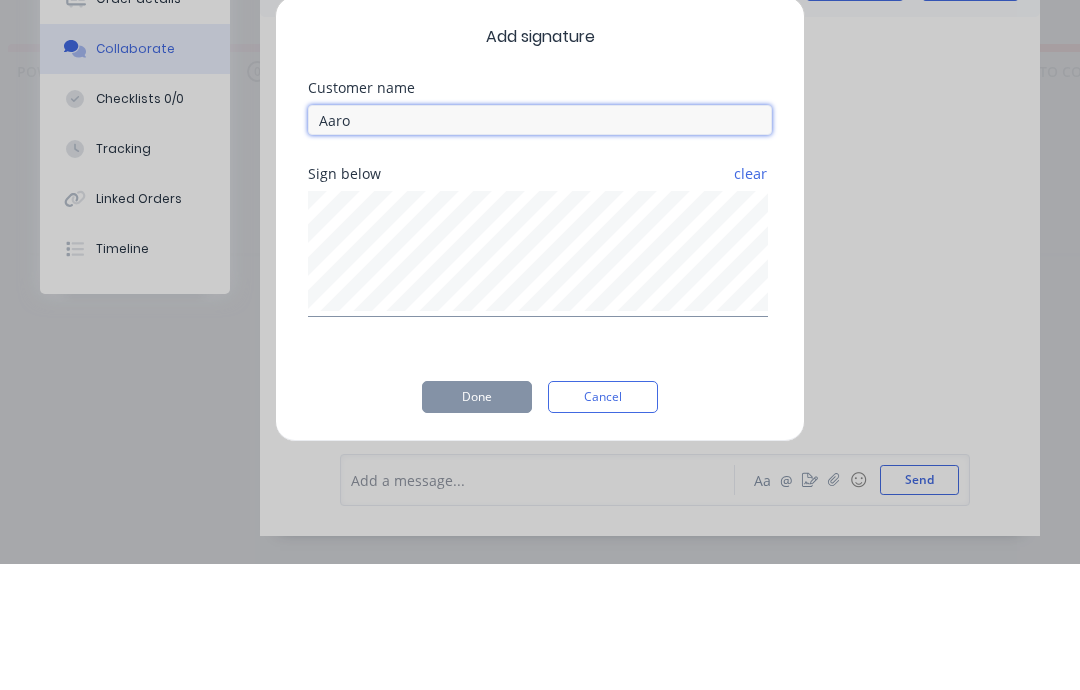 type on "[PERSON_NAME]" 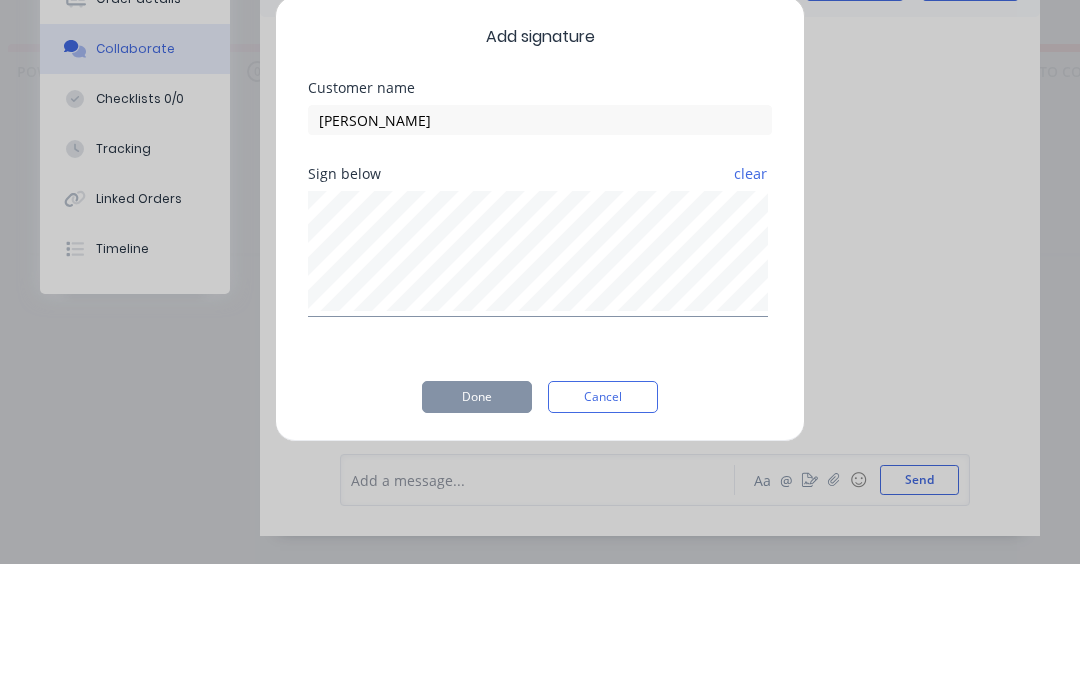 scroll, scrollTop: 40, scrollLeft: 1883, axis: both 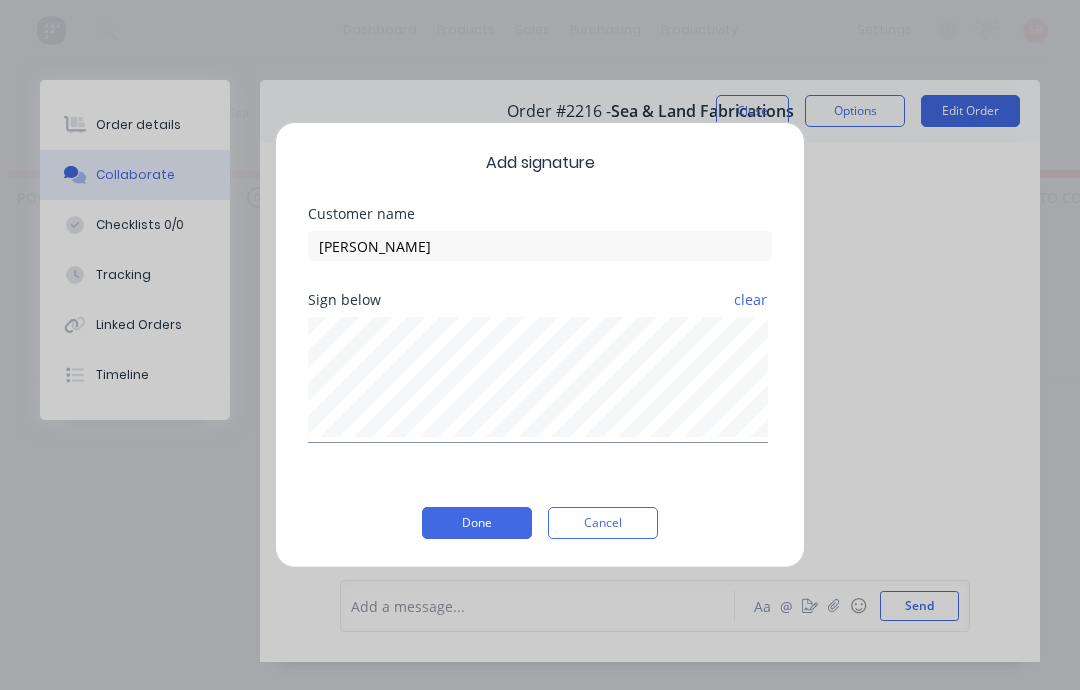 click on "Done" at bounding box center [477, 523] 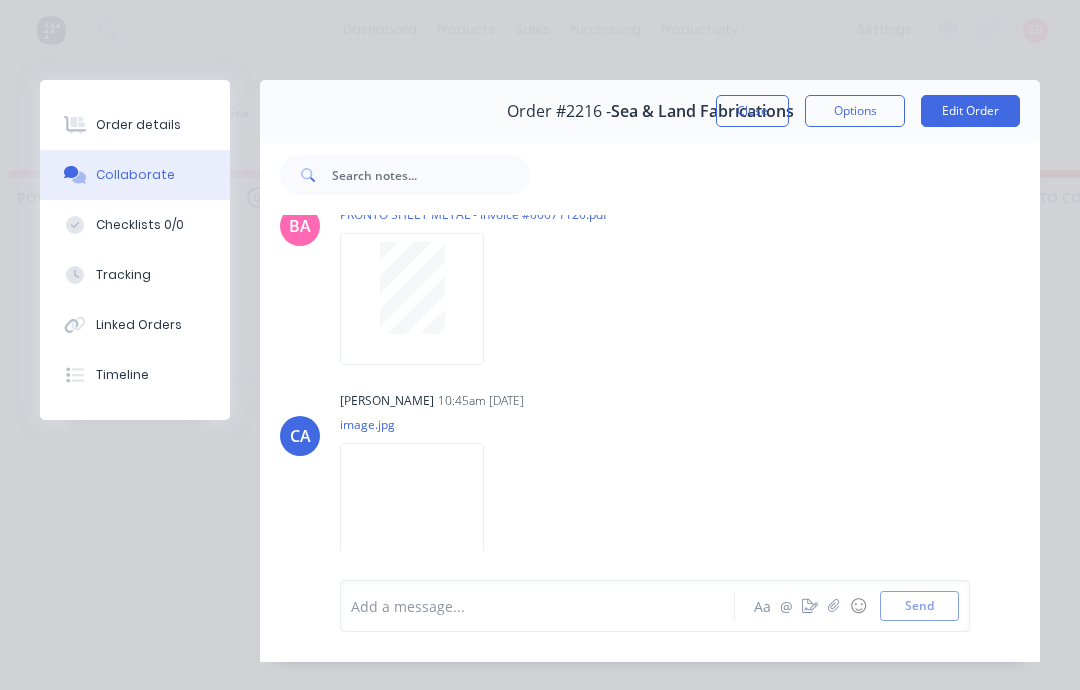 scroll, scrollTop: 847, scrollLeft: 0, axis: vertical 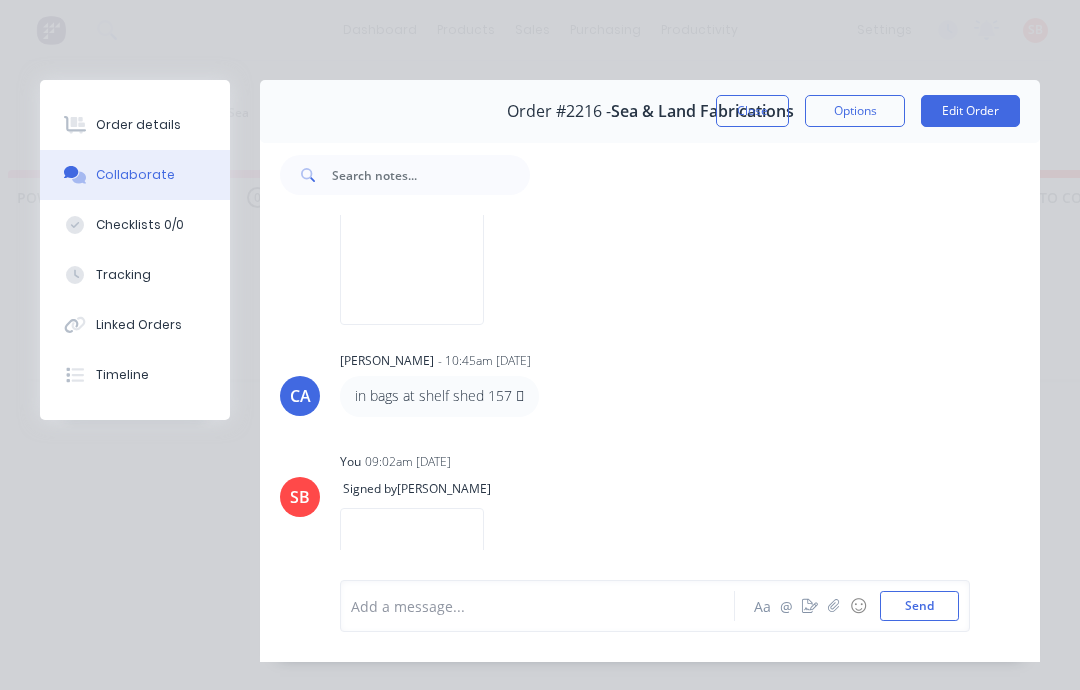 click on "Close" at bounding box center [752, 111] 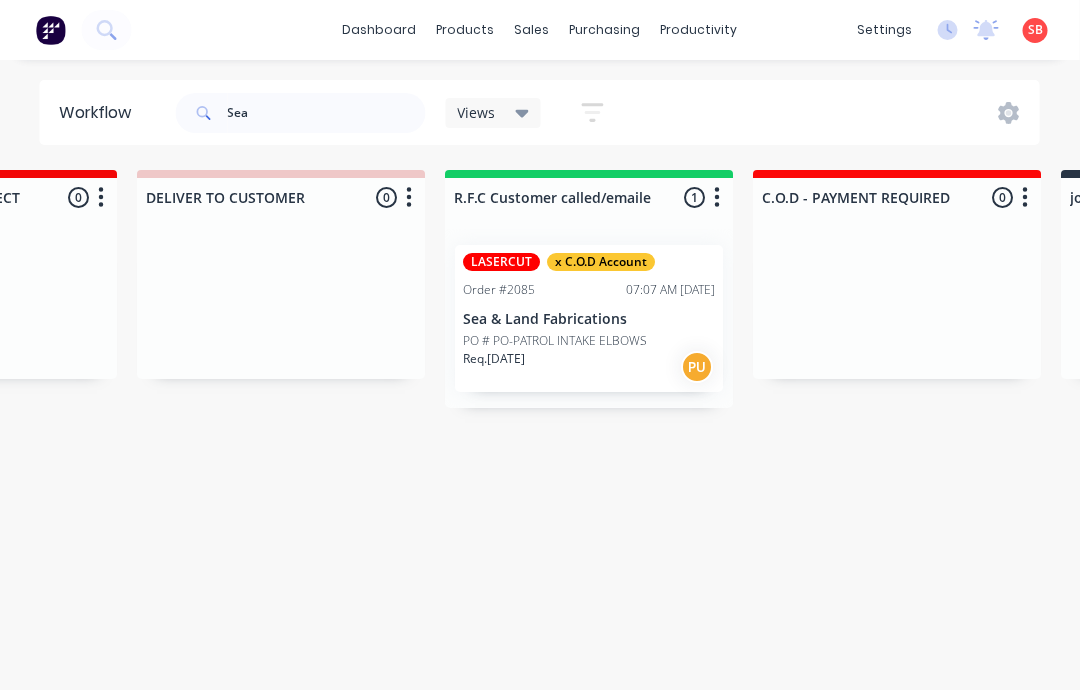 scroll, scrollTop: 40, scrollLeft: 2986, axis: both 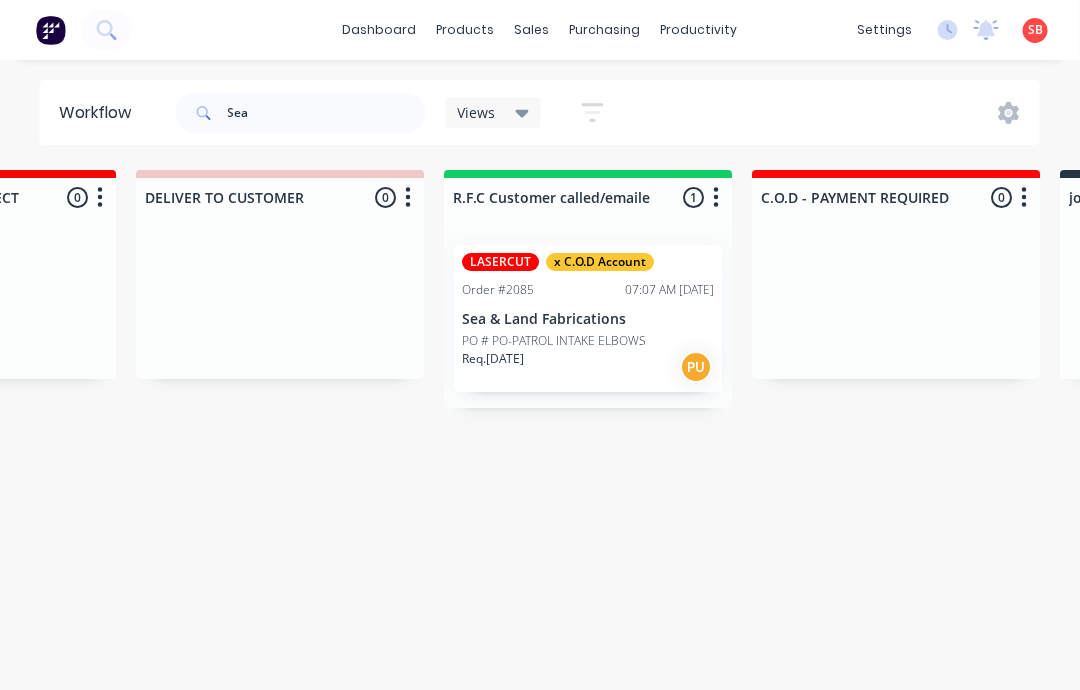 click on "PO #
PO-PATROL INTAKE ELBOWS" at bounding box center [555, 341] 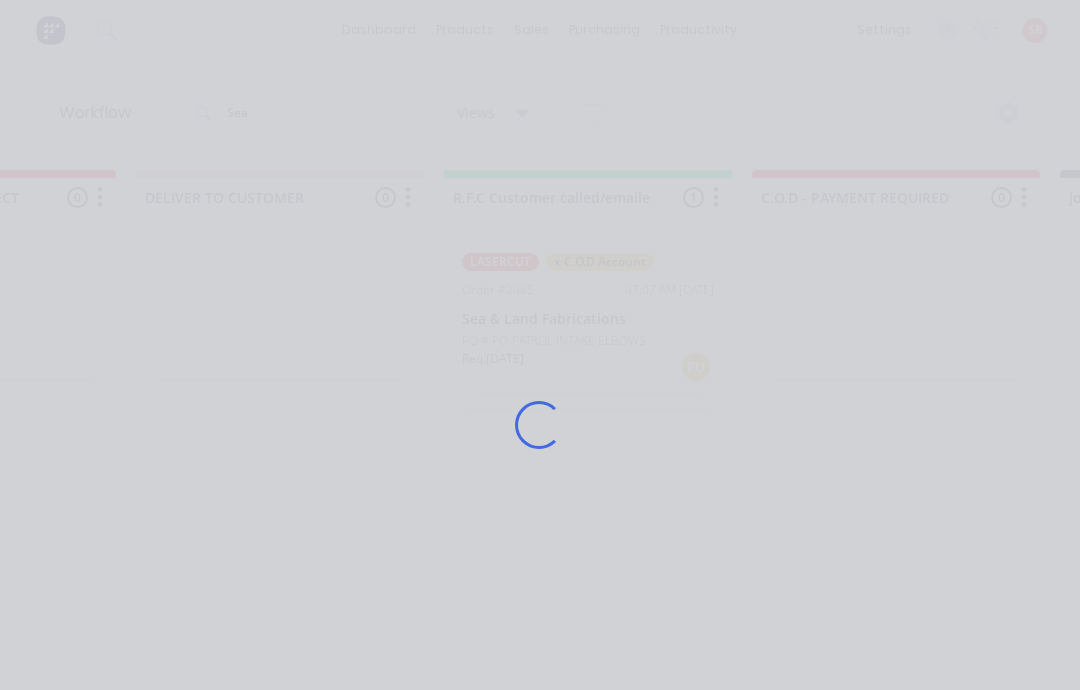 scroll, scrollTop: 40, scrollLeft: 2987, axis: both 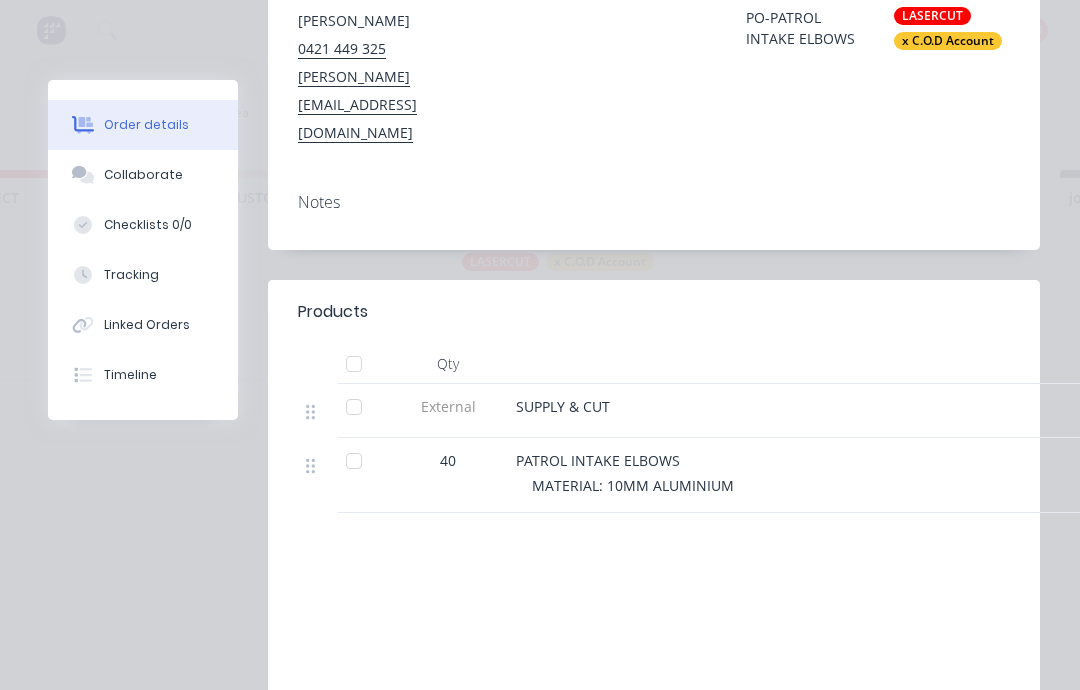 click on "Collaborate" at bounding box center (143, 175) 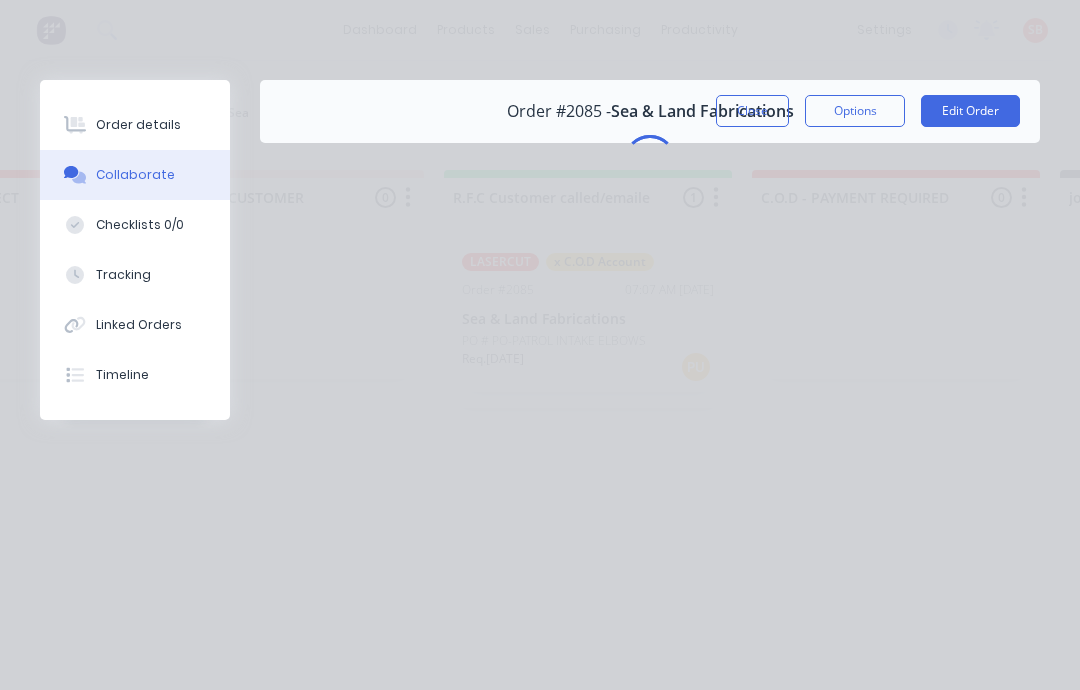 scroll, scrollTop: 0, scrollLeft: 0, axis: both 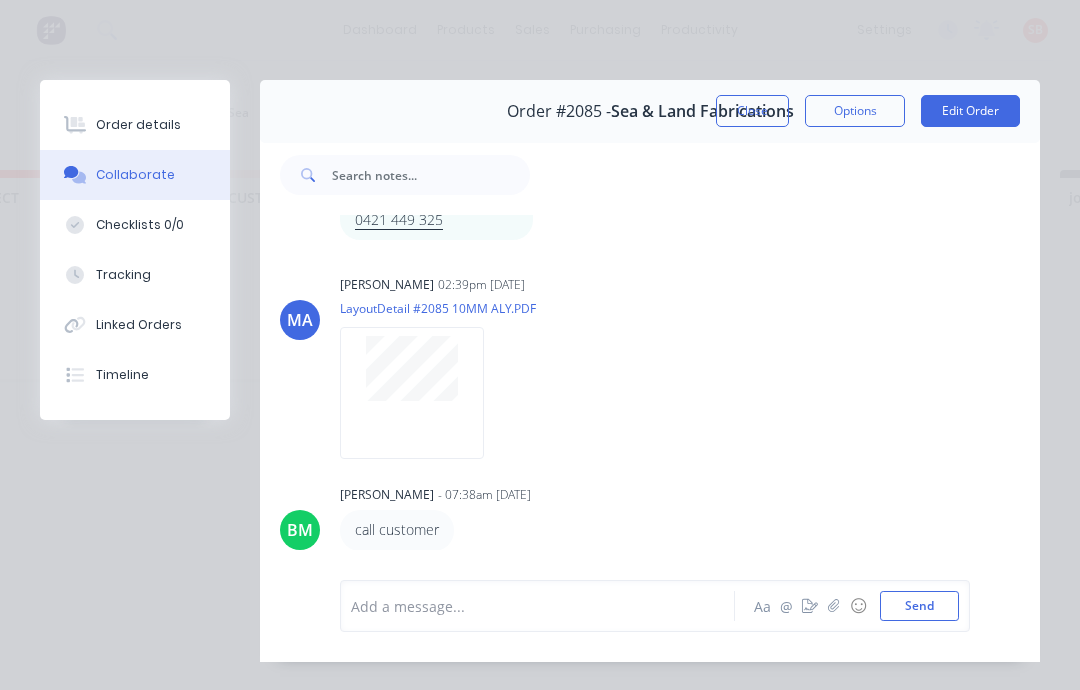 click at bounding box center (810, 606) 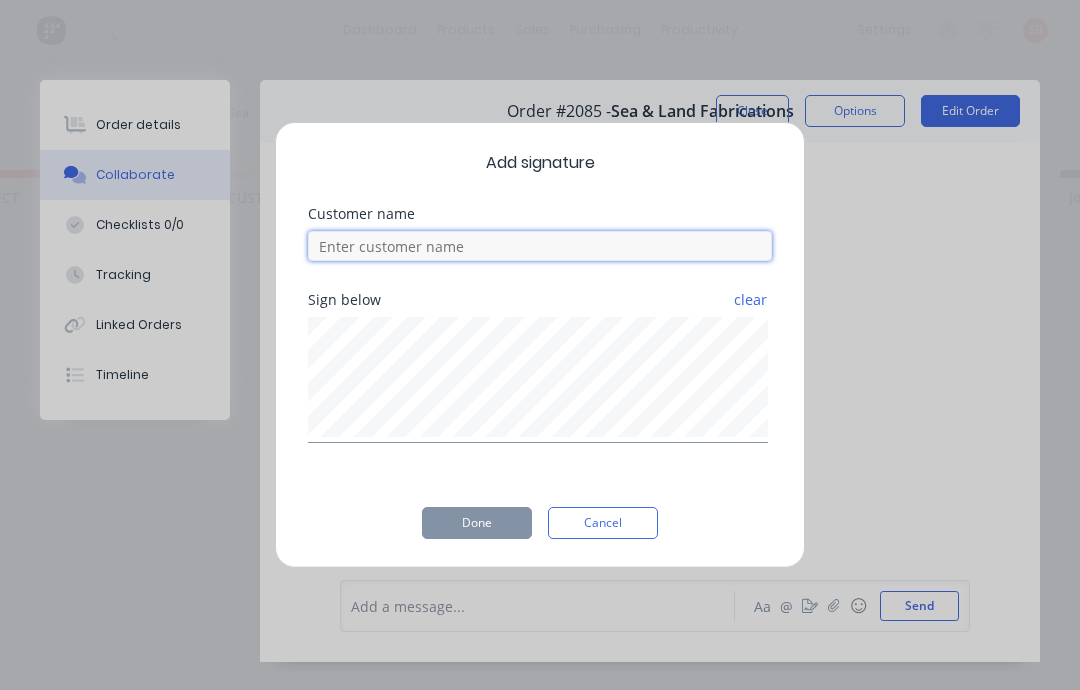 click at bounding box center (540, 246) 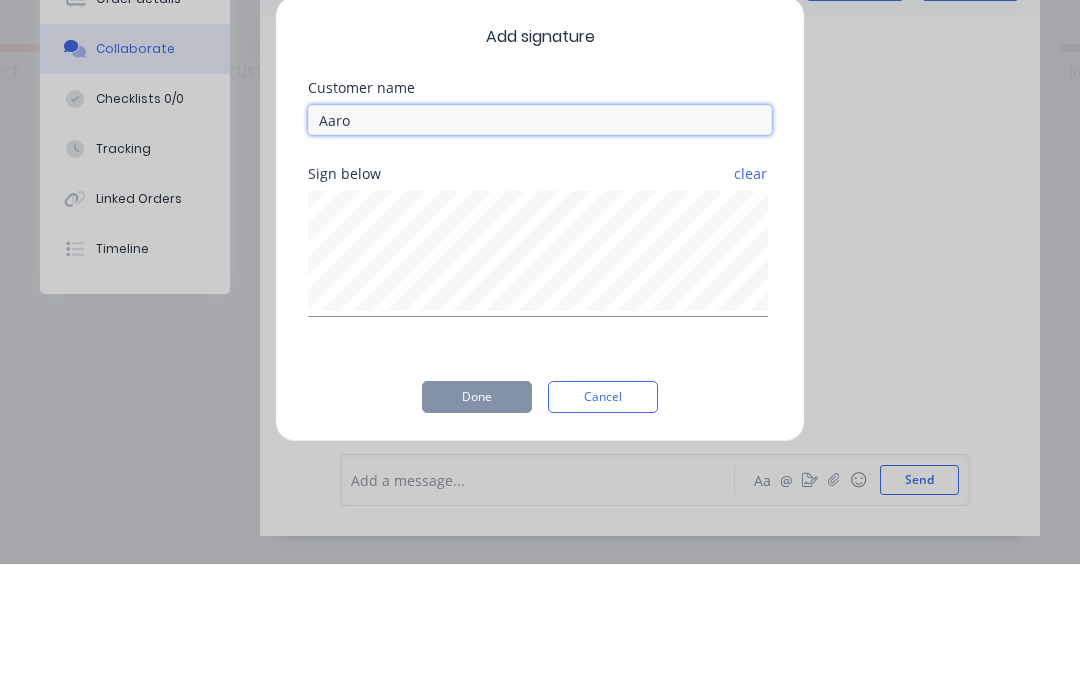 type on "[PERSON_NAME]" 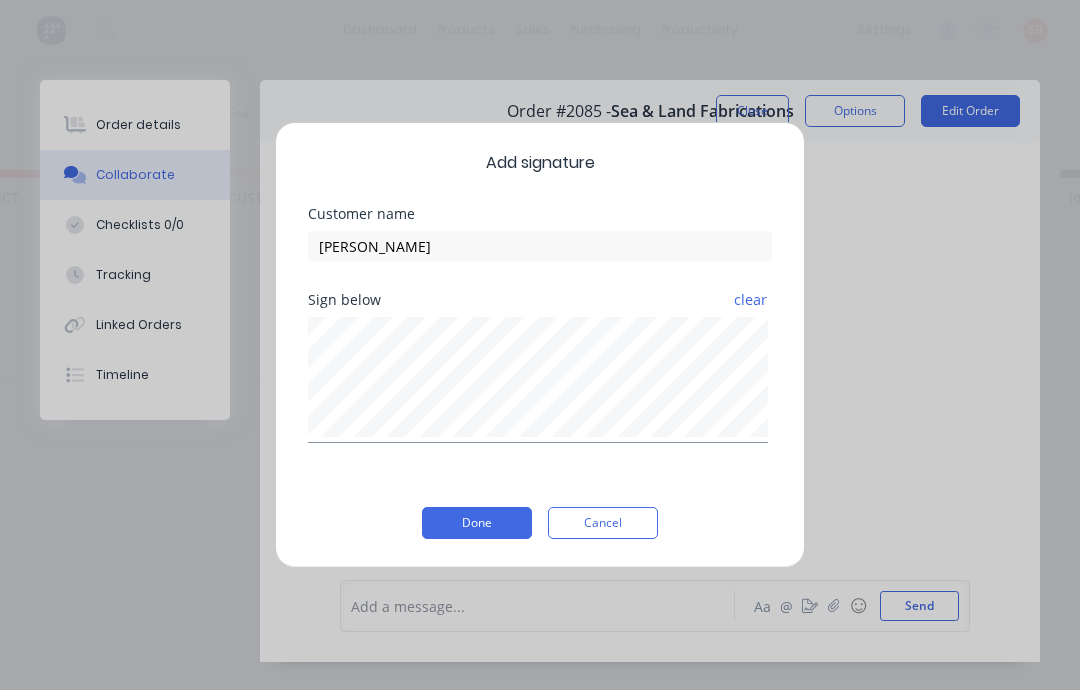 click on "Done" at bounding box center (477, 523) 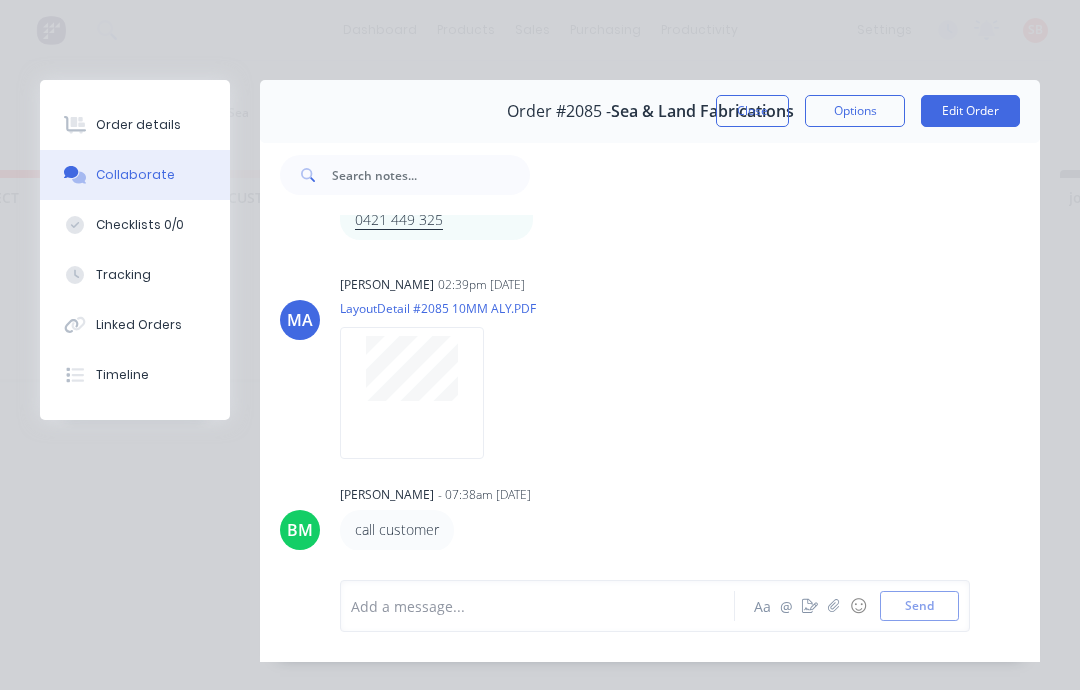 scroll, scrollTop: 727, scrollLeft: 0, axis: vertical 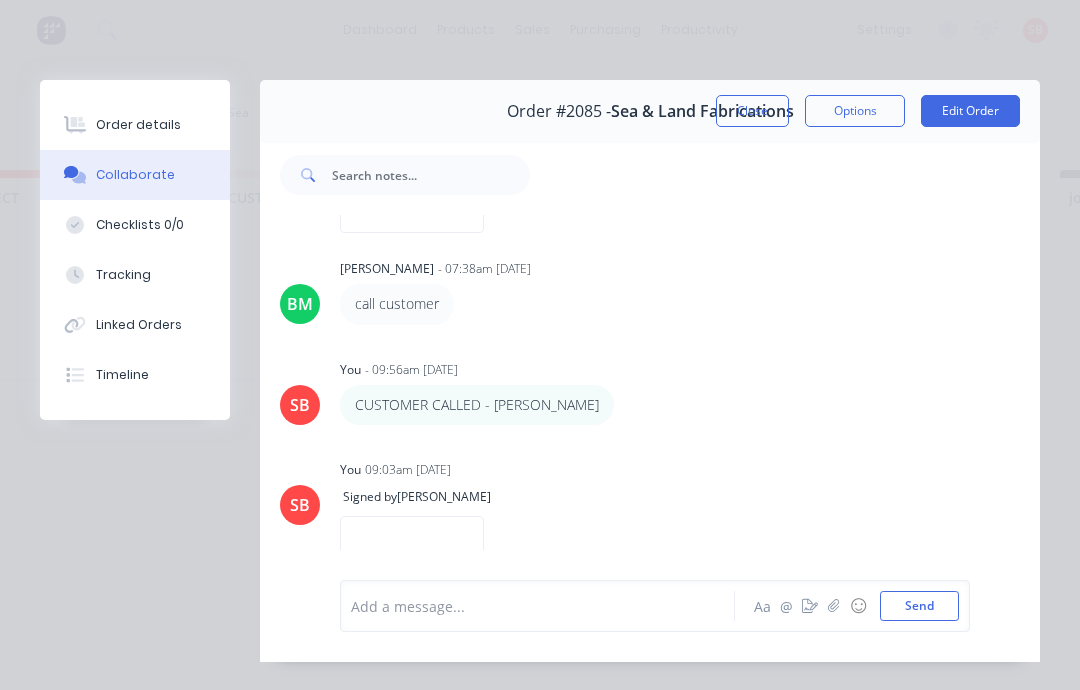click on "Close" at bounding box center [752, 111] 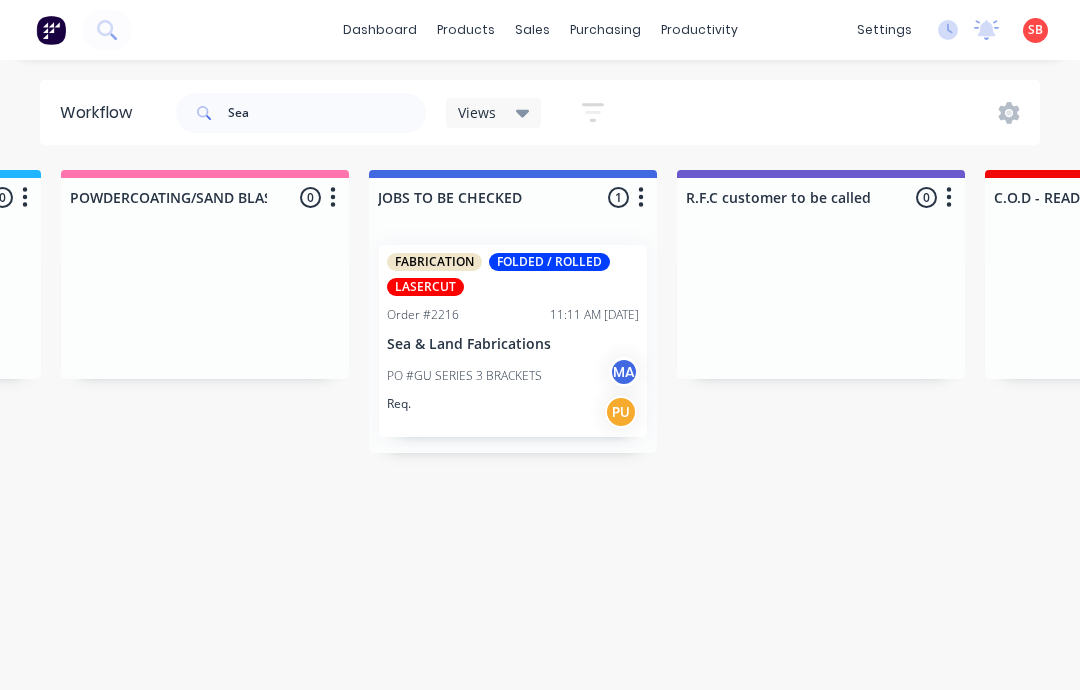 scroll, scrollTop: 40, scrollLeft: 1824, axis: both 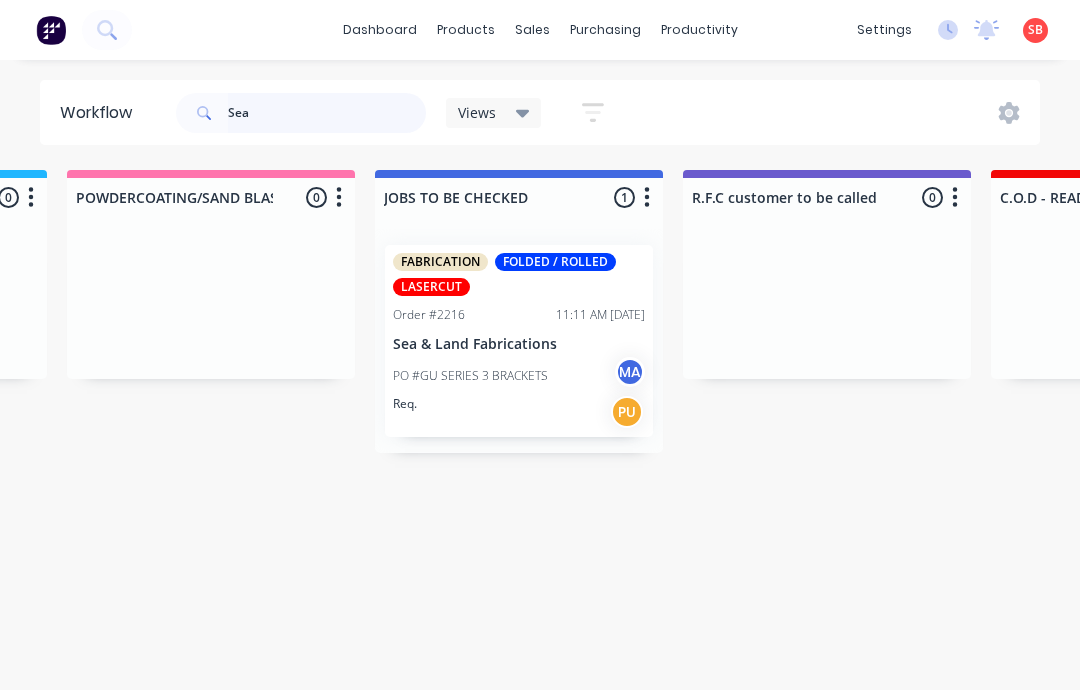 click on "Sea" at bounding box center (327, 113) 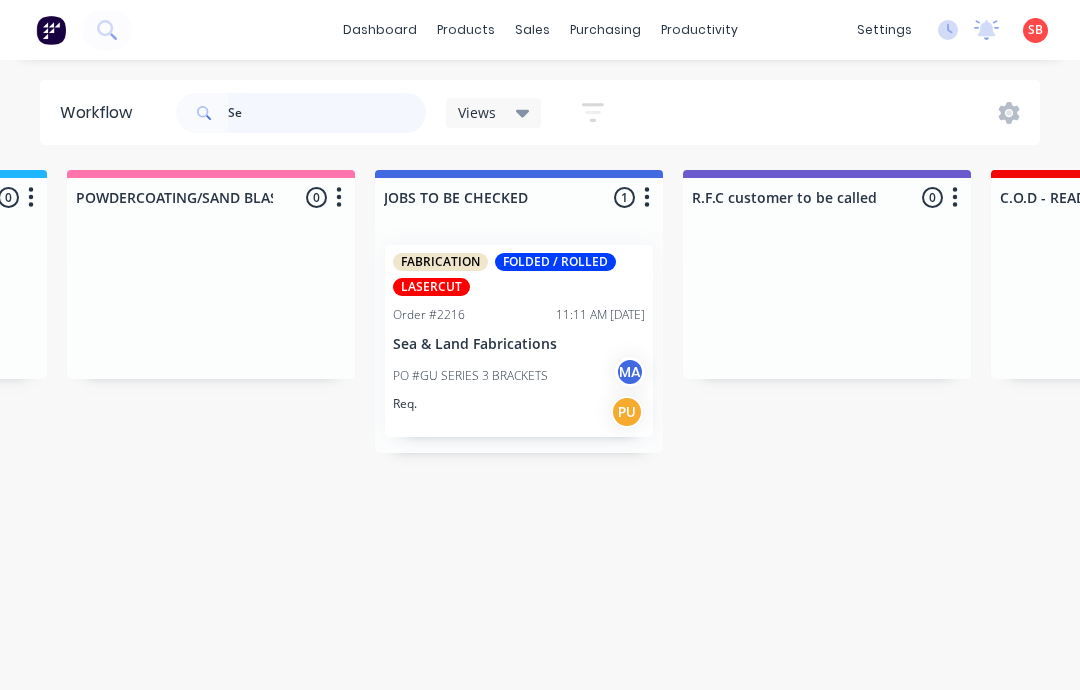 type on "S" 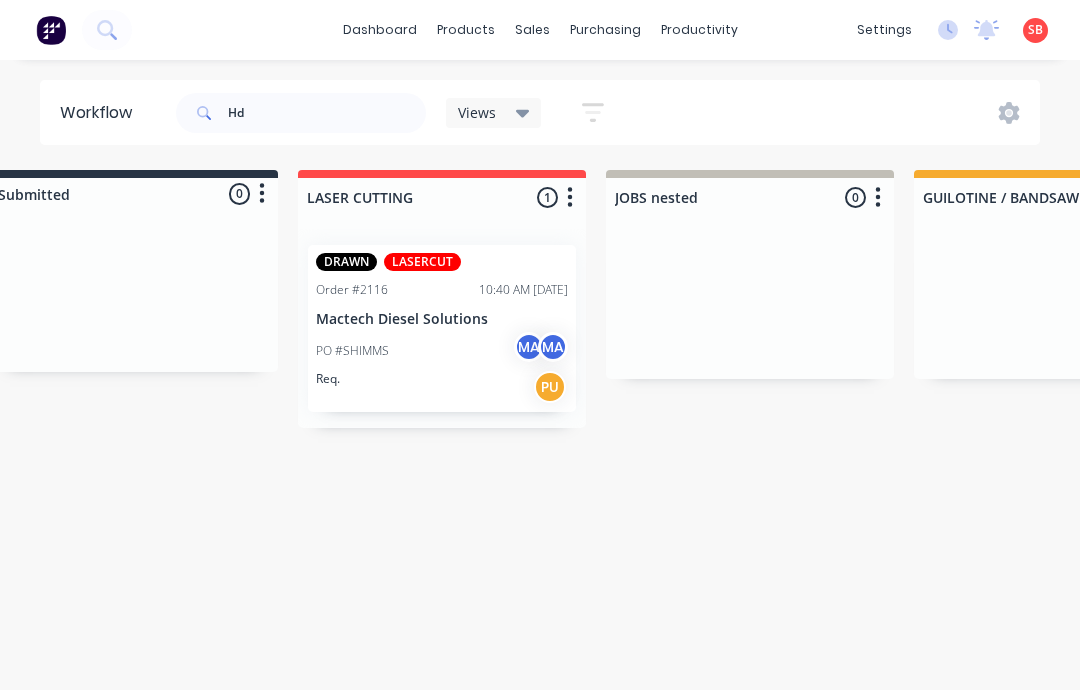 scroll, scrollTop: 40, scrollLeft: 162, axis: both 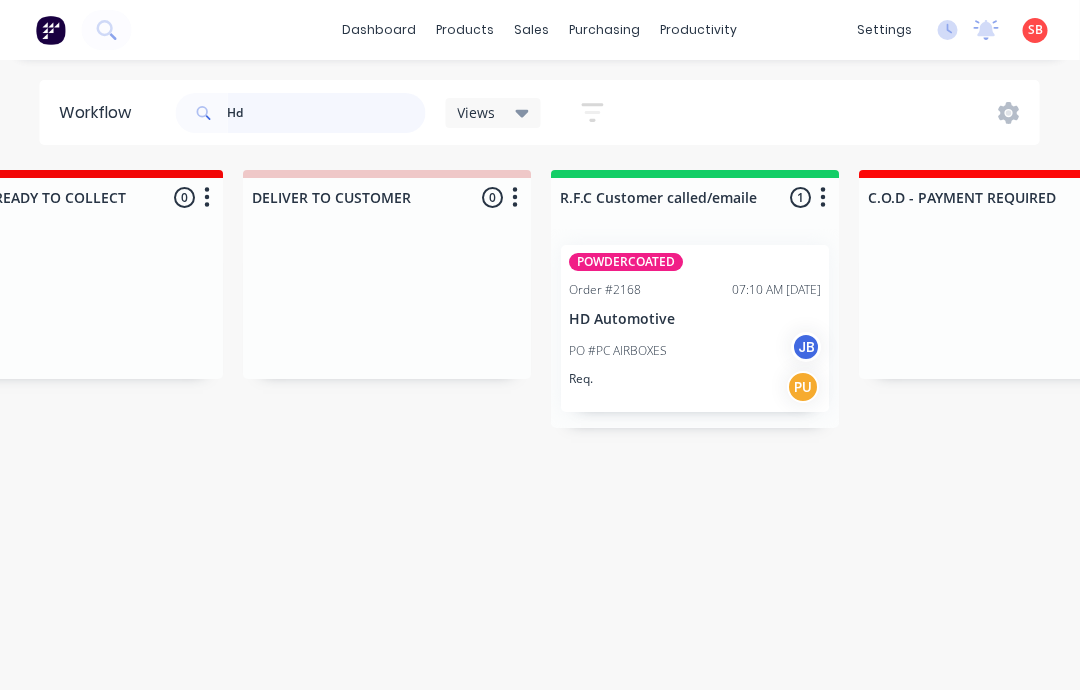 type on "Hd" 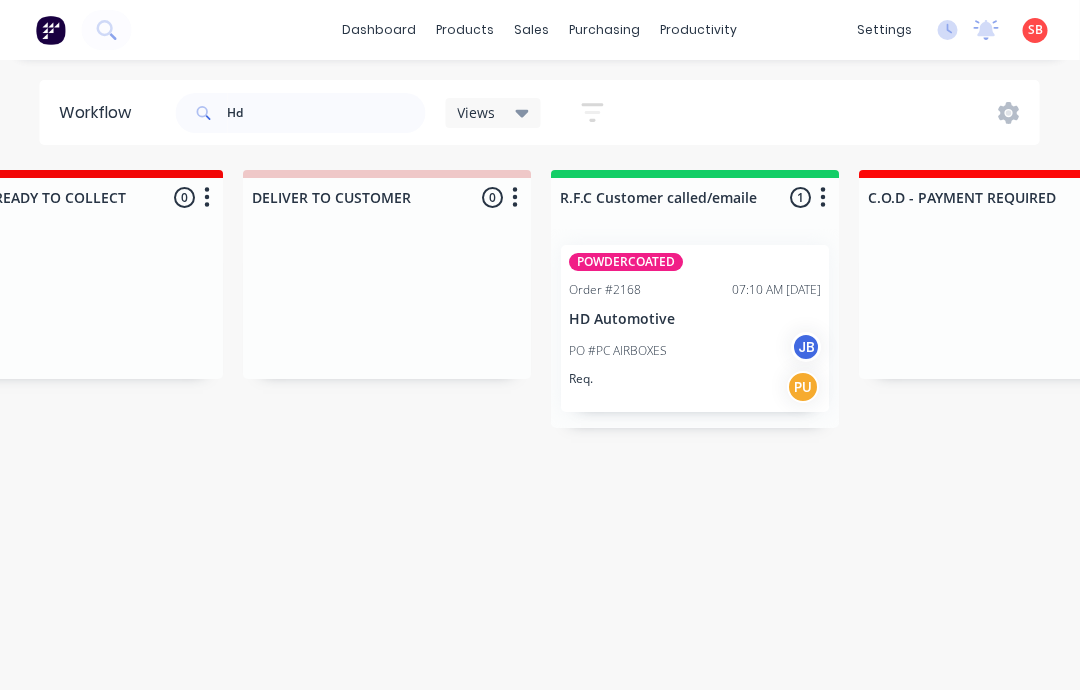 click on "PO #PC AIRBOXES JB" at bounding box center [696, 351] 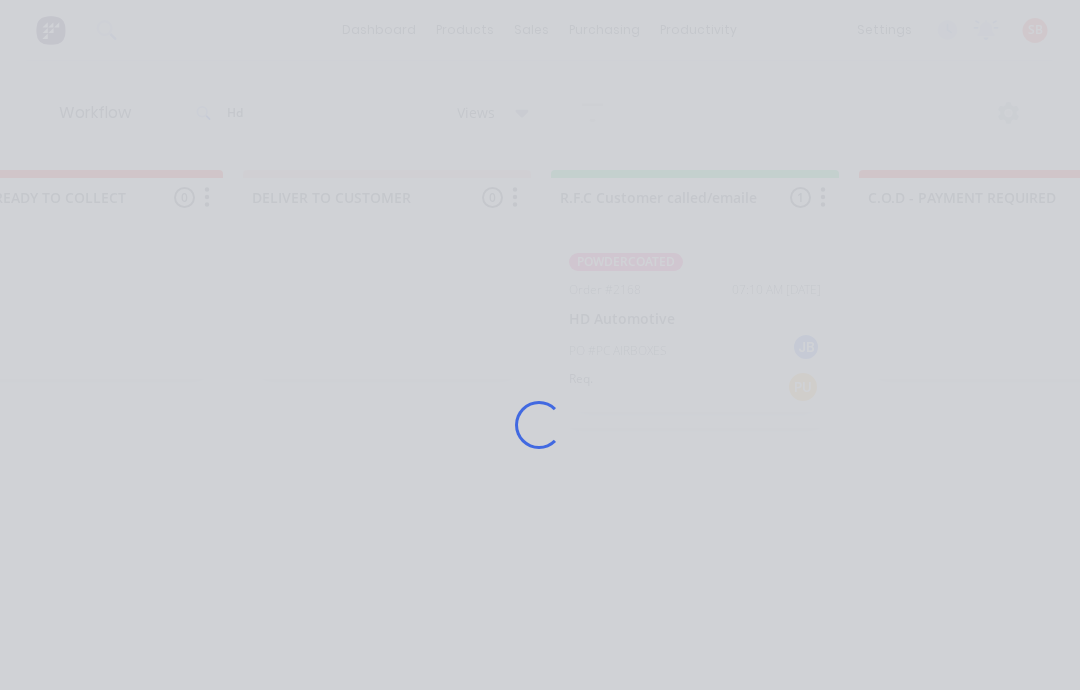 scroll, scrollTop: 40, scrollLeft: 2880, axis: both 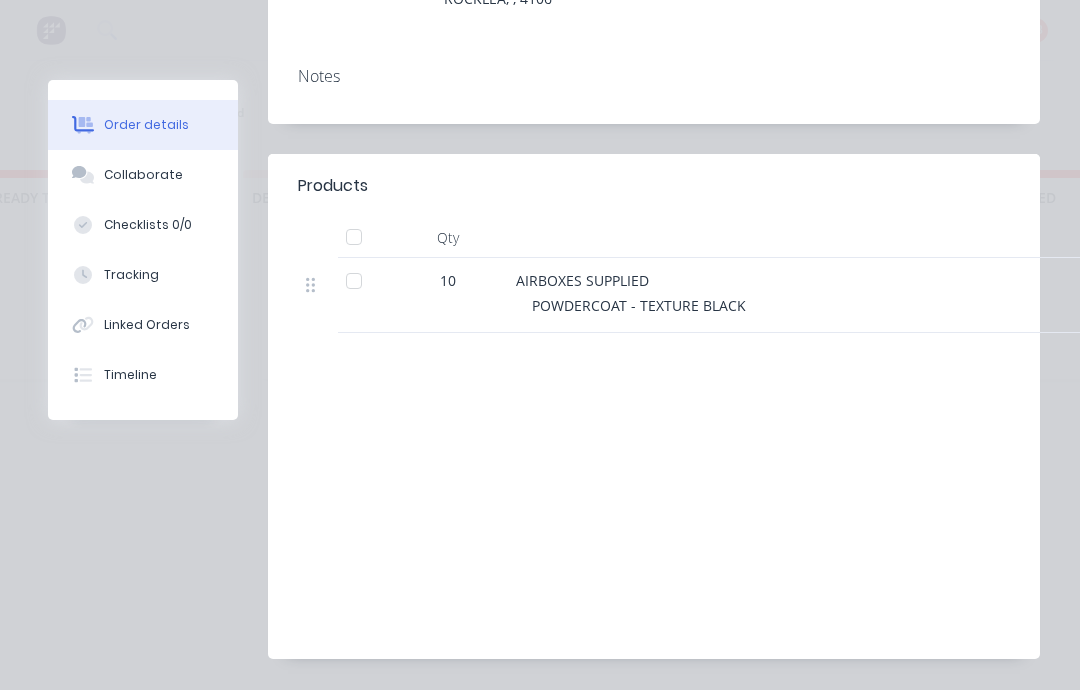 click on "Collaborate" at bounding box center (143, 175) 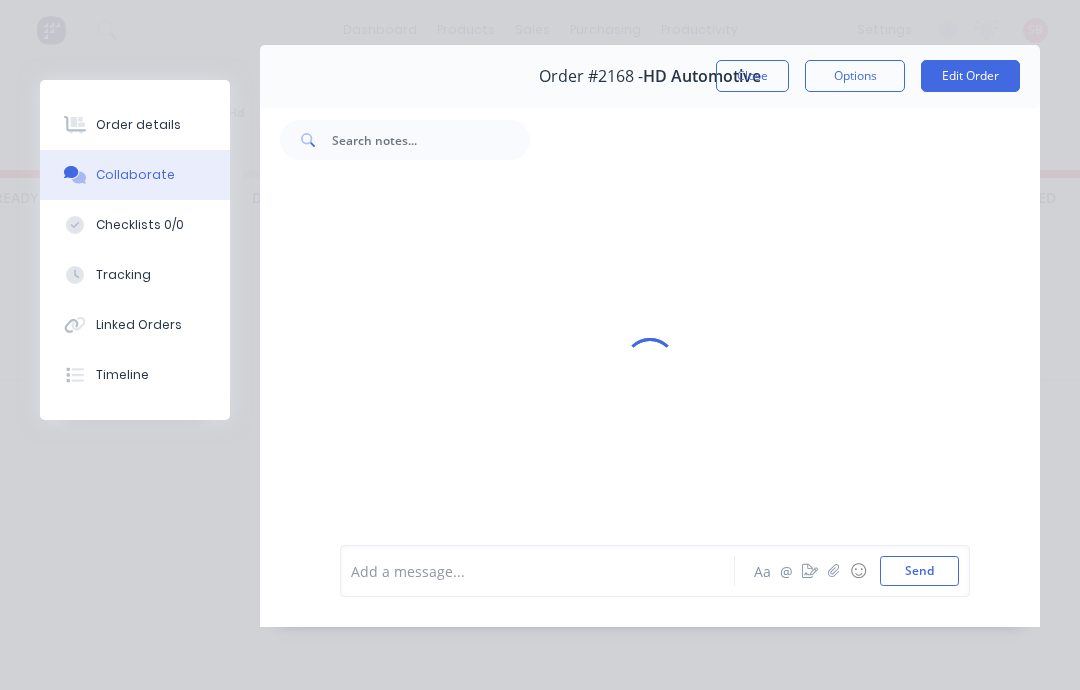 scroll, scrollTop: 0, scrollLeft: 0, axis: both 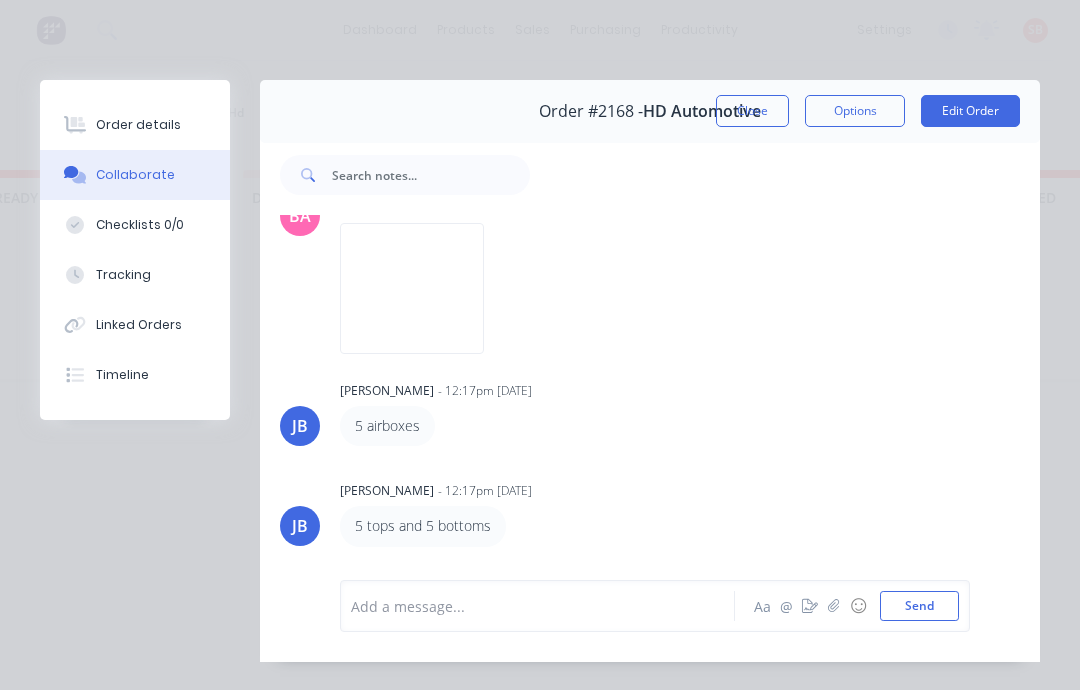 click at bounding box center [810, 606] 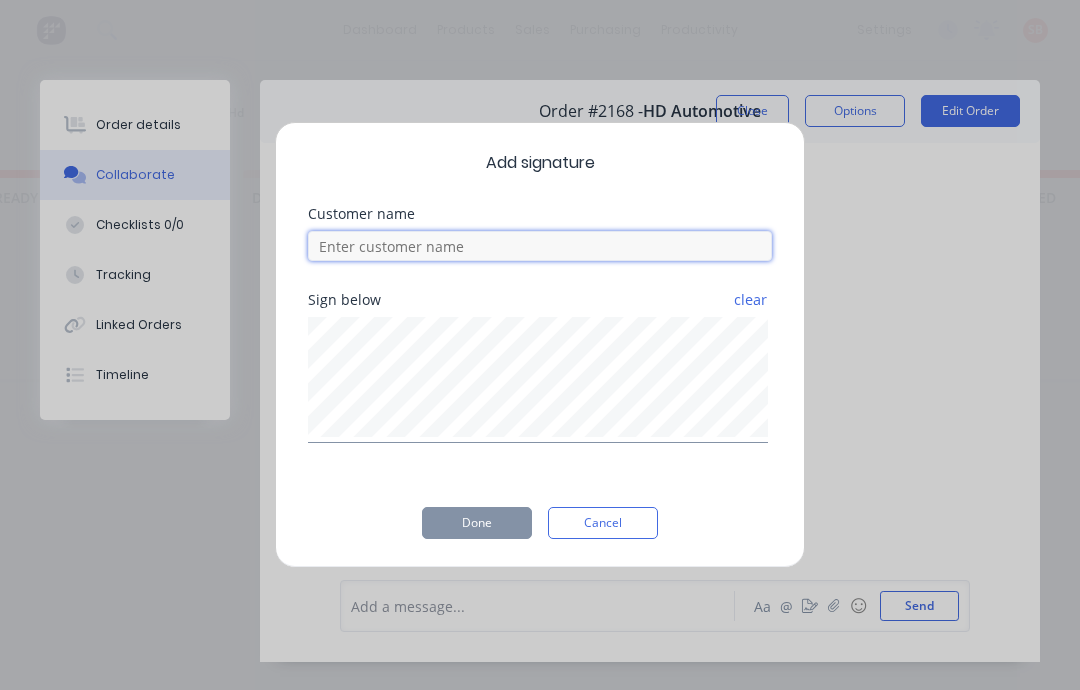 click at bounding box center [540, 246] 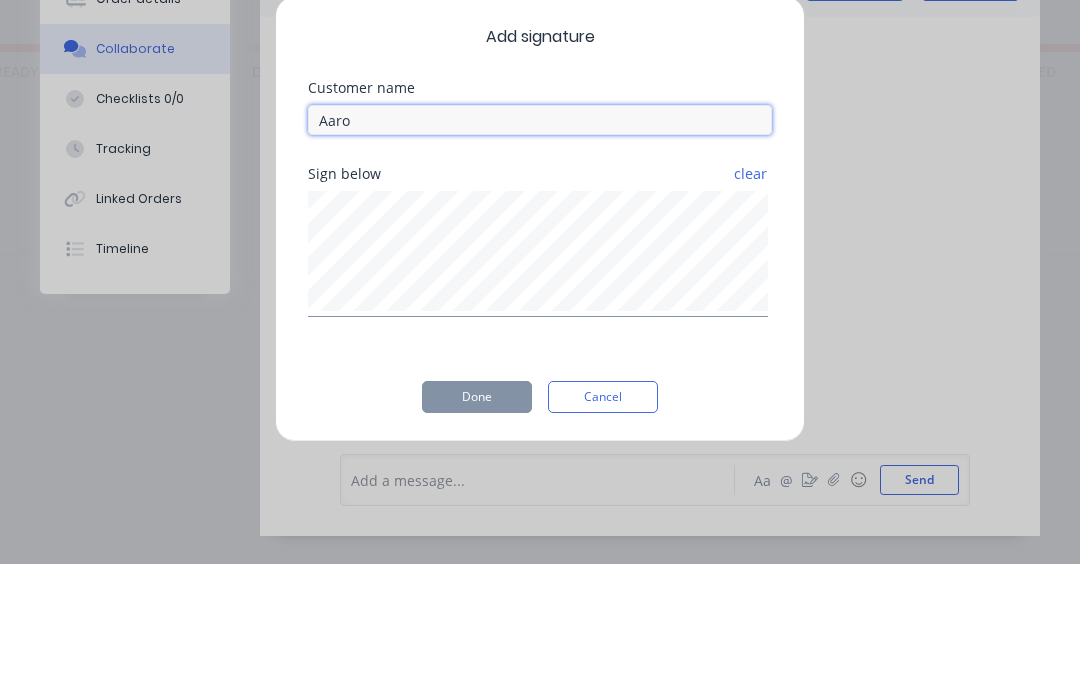 type on "[PERSON_NAME]" 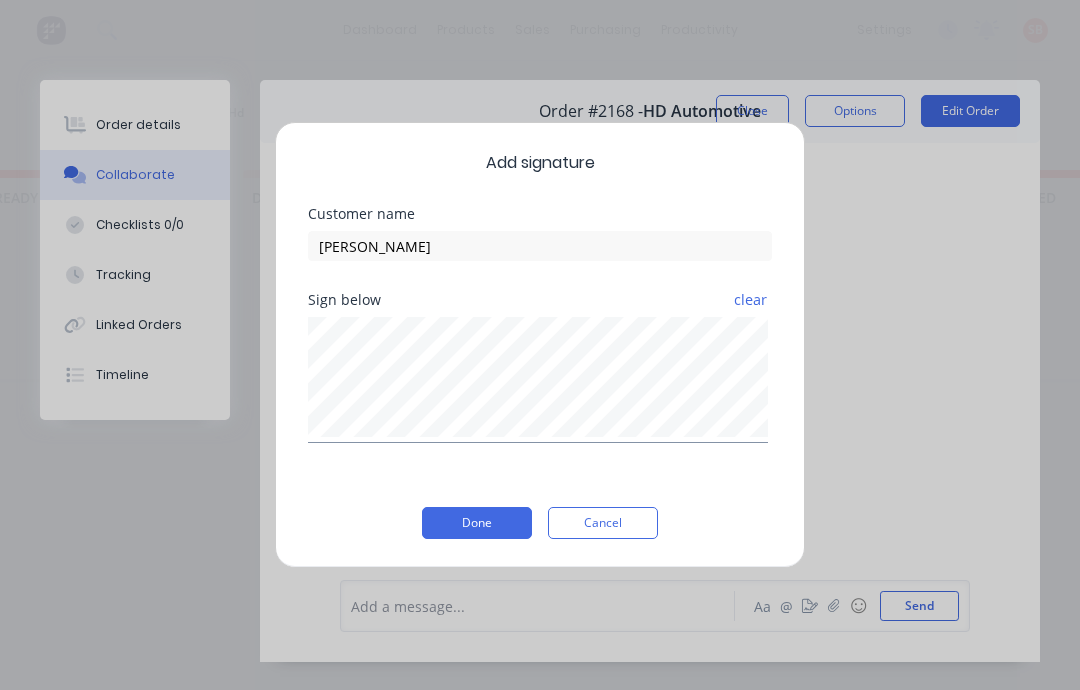 click on "Done" at bounding box center [477, 523] 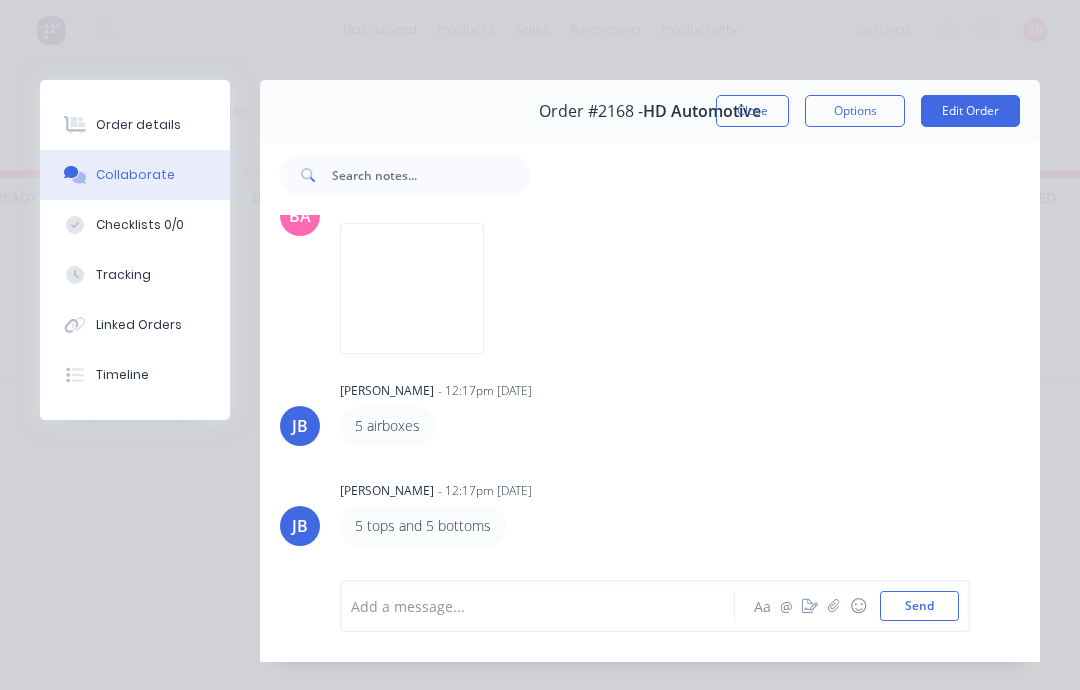 scroll, scrollTop: 305, scrollLeft: 0, axis: vertical 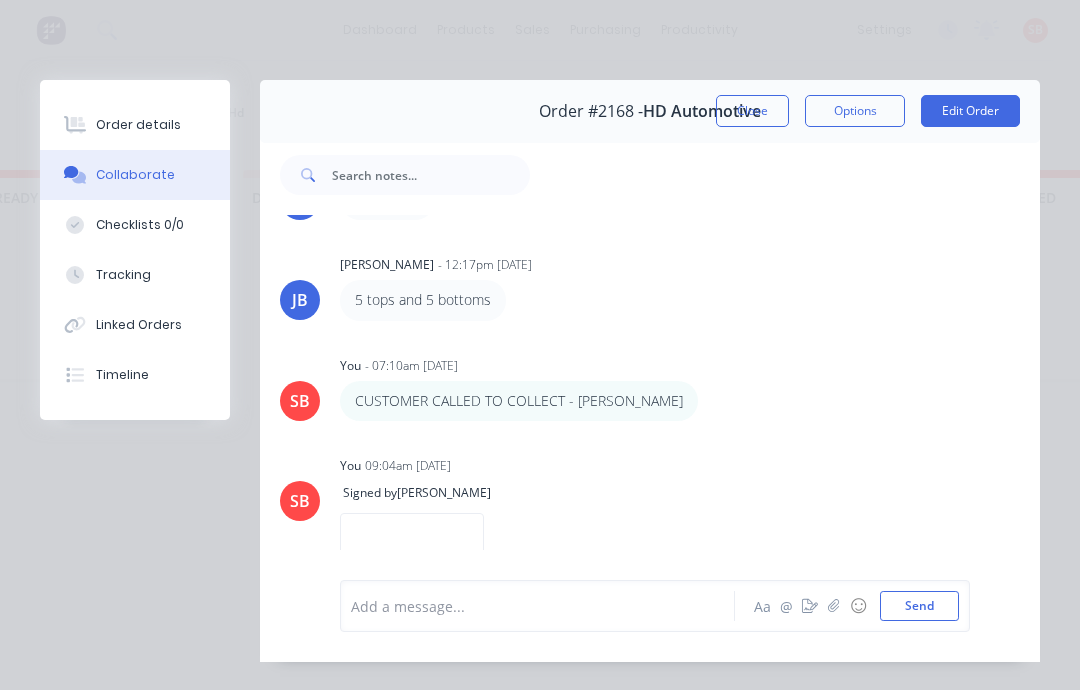 click on "Close" at bounding box center [752, 111] 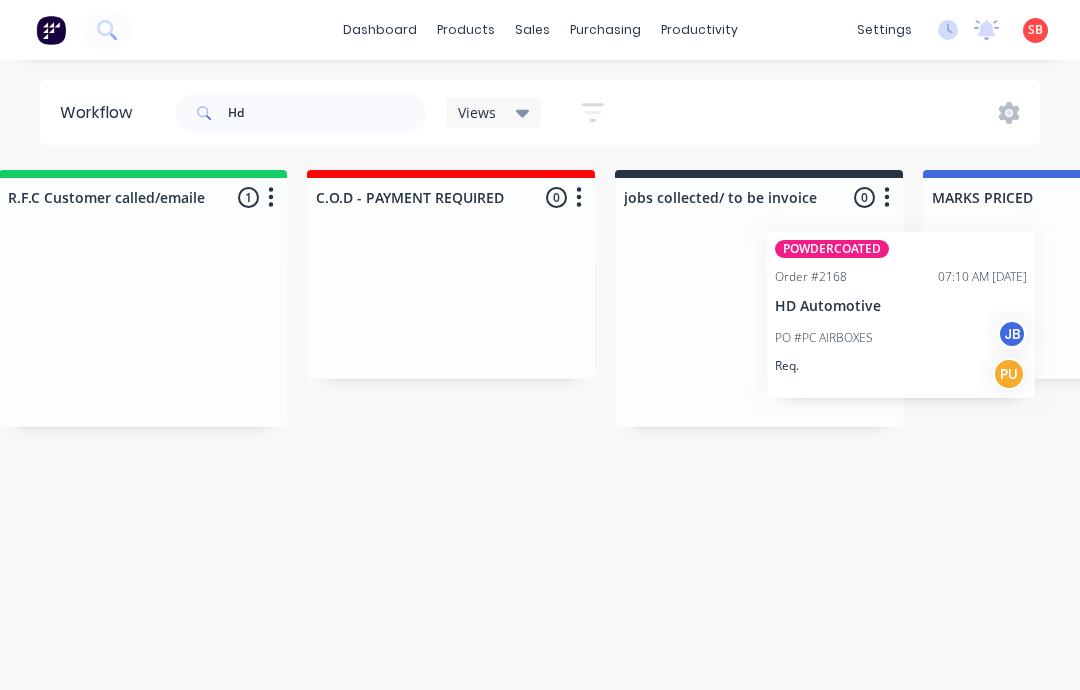scroll, scrollTop: 0, scrollLeft: 3437, axis: horizontal 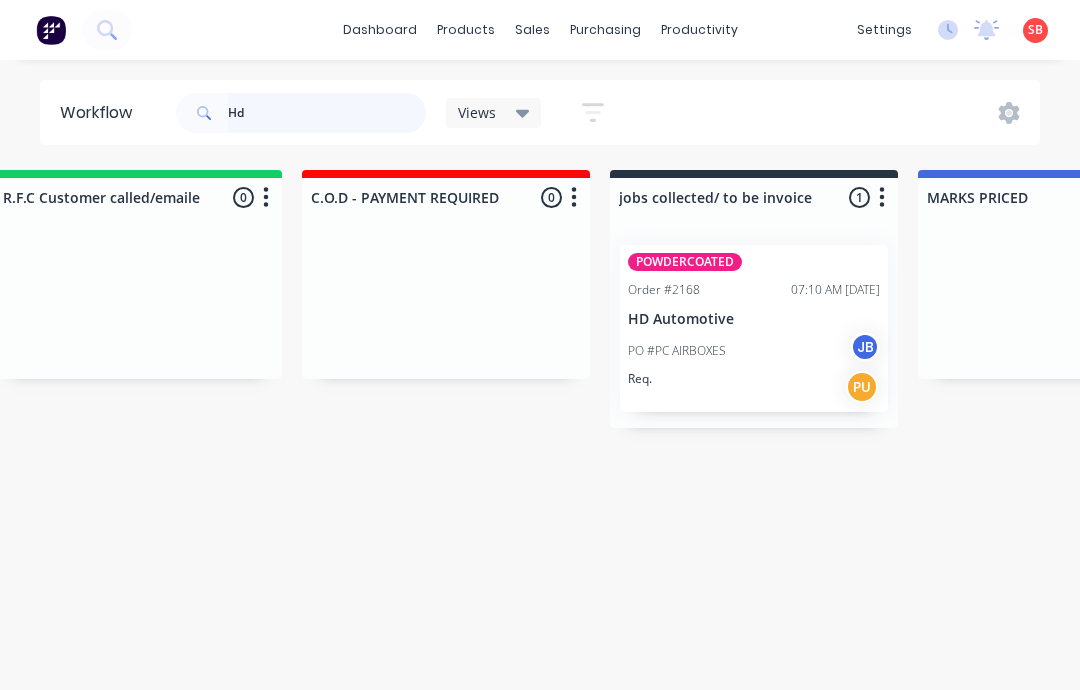 click on "Hd" at bounding box center (327, 113) 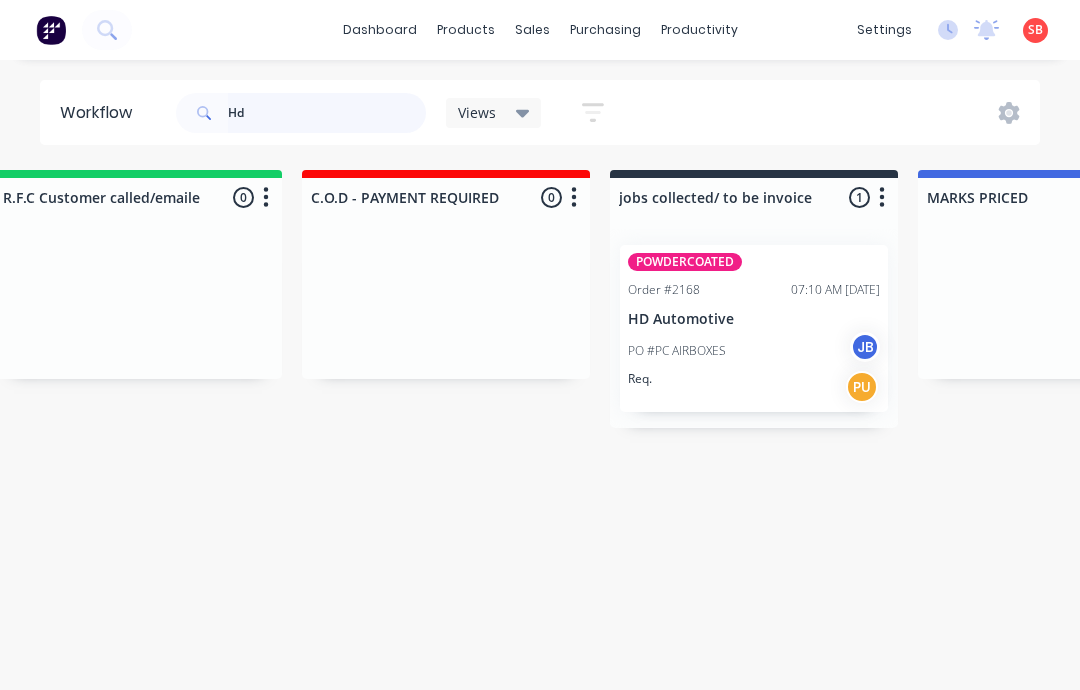 type on "H" 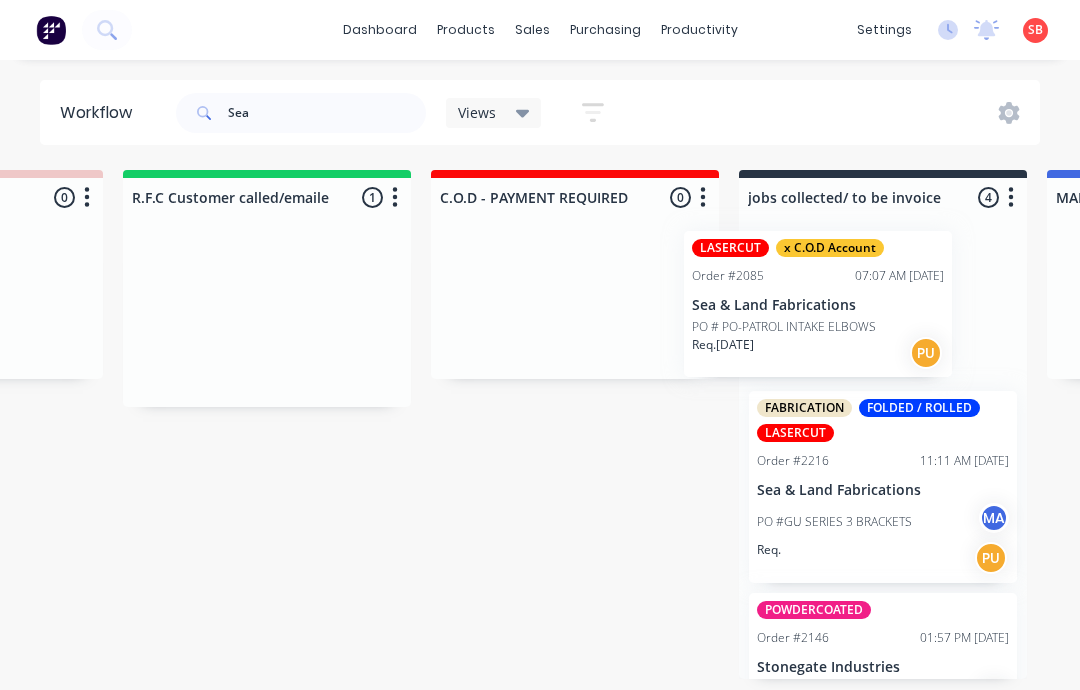 scroll, scrollTop: 0, scrollLeft: 3321, axis: horizontal 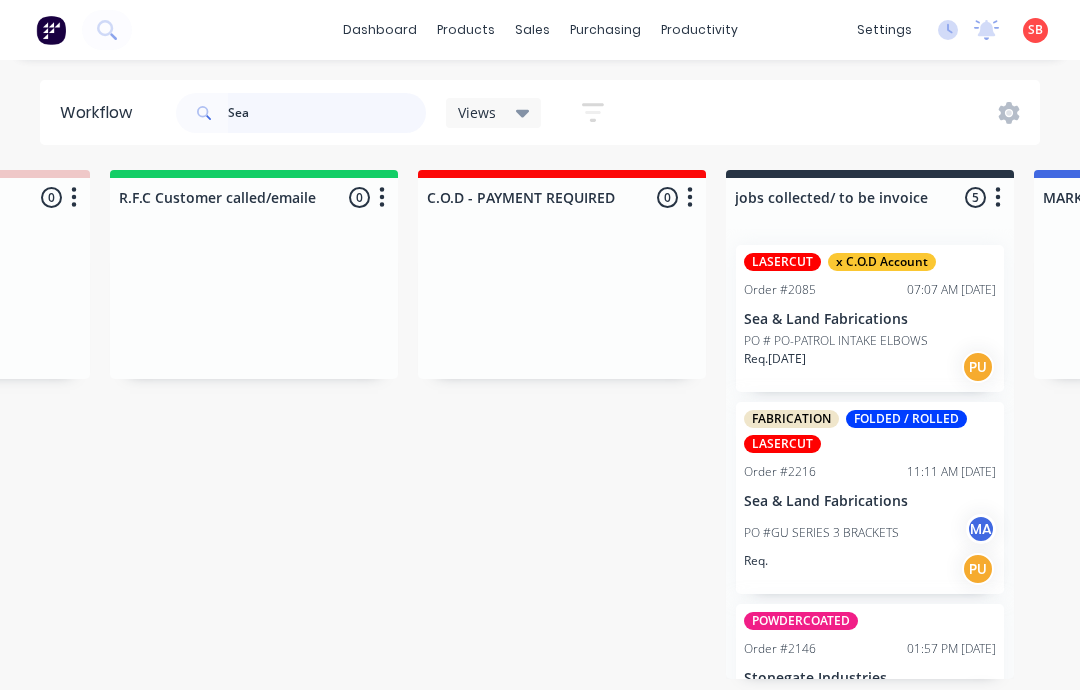type on "Sea" 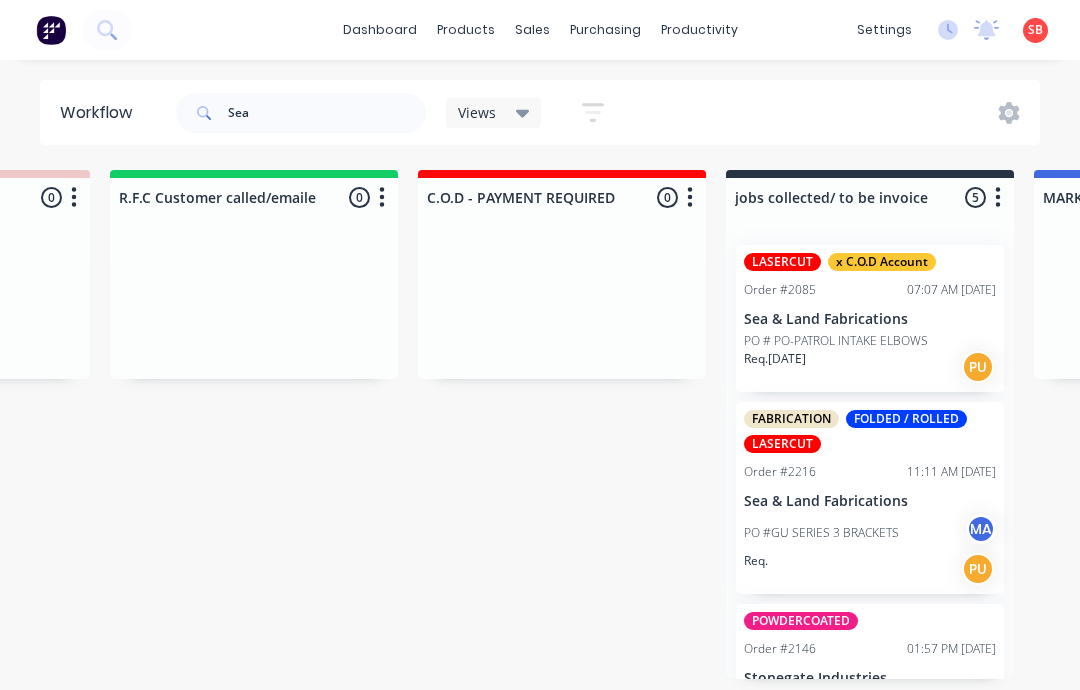 click on "Submitted 1 Status colour #273444 hex #273444 Save Cancel Summaries Total order value Invoiced to date To be invoiced Sort By Created date Required date Order number Customer name Most recent DRAWN LASERCUT x C.O.D Account Order #1227 10:00 AM [DATE] Base Air PO #BA9000R
EMAIL [DATE]5.45PM MA Req. PU LASER CUTTING 1 Status colour #FF4949 hex #FF4949 Save Cancel Notifications Email SMS Summaries Total order value Invoiced to date To be invoiced Sort By Created date Required date Order number Customer name Most recent Delete DRAWN FABRICATION LASERCUT Order #2089 10:30 AM [DATE] Base Air PO #PO- BA1035 &amp; BA1036
PROTOTYPE Req. [DATE] PU JOBS nested 0 Status colour #C1BEB6 hex #C1BEB6 Save Cancel Notifications Email SMS Summaries Total order value Invoiced to date To be invoiced Sort By Created date Required date Order number Customer name Most recent Delete GUILOTINE / BANDSAW 0 Status colour #F6AB2F hex #F6AB2F Save Cancel Notifications Email SMS Summaries Total order value Invoiced to date 0 hex" at bounding box center [-509, 424] 